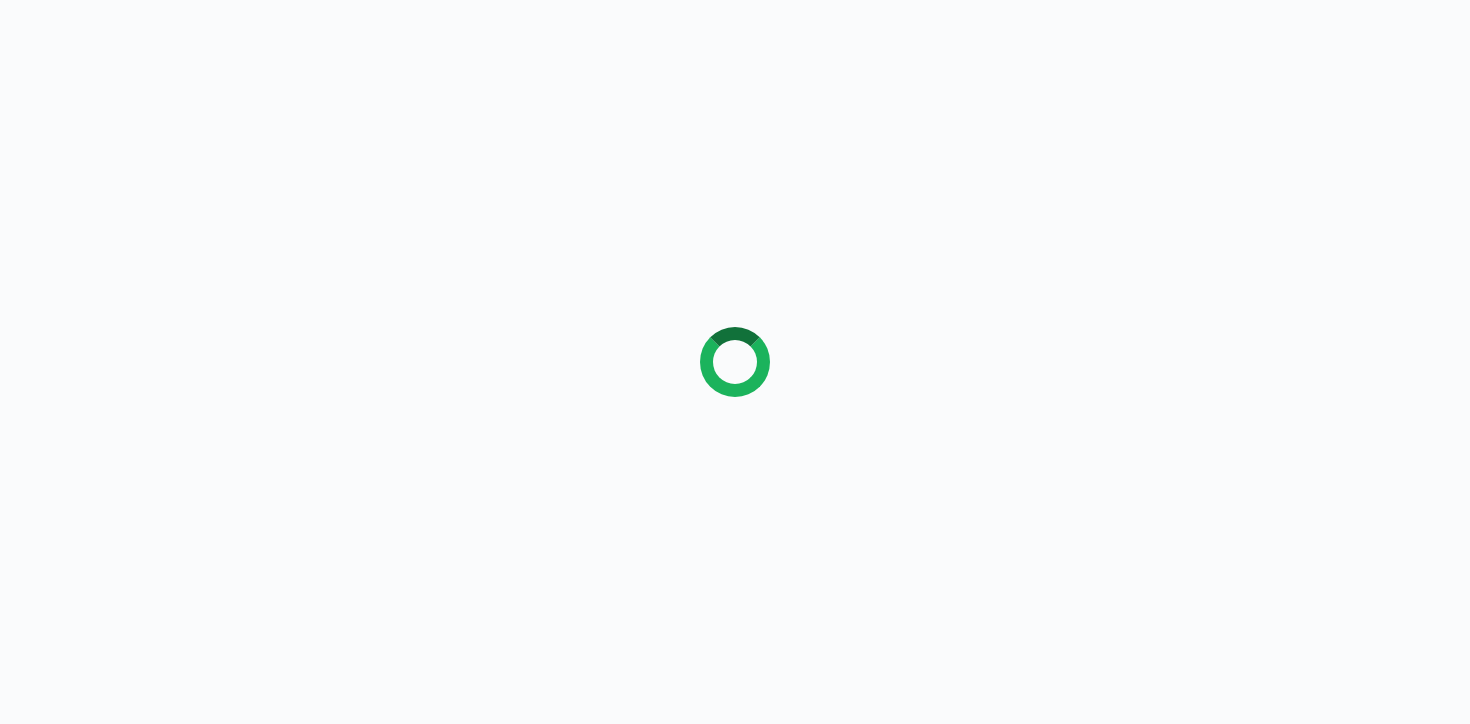 scroll, scrollTop: 0, scrollLeft: 0, axis: both 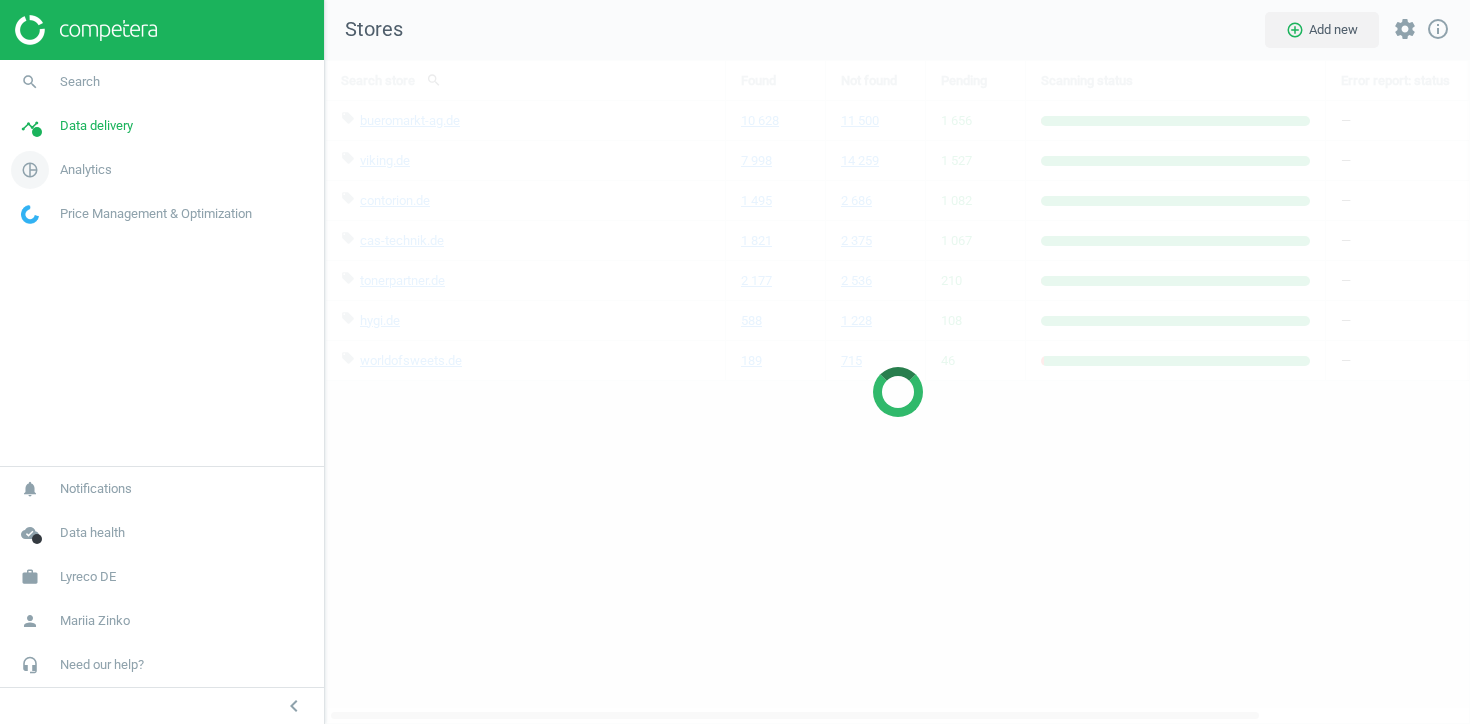 click on "Analytics" at bounding box center [86, 170] 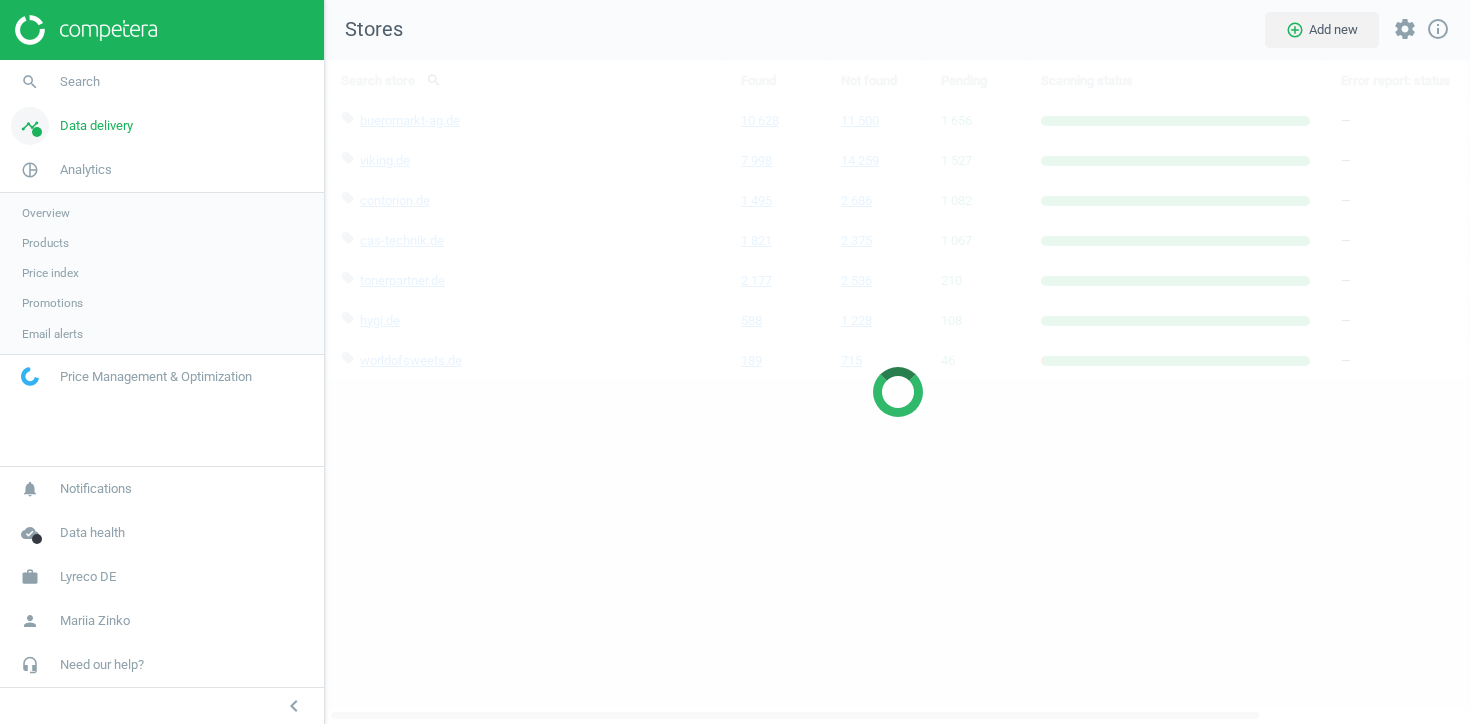 click on "Data delivery" at bounding box center [96, 126] 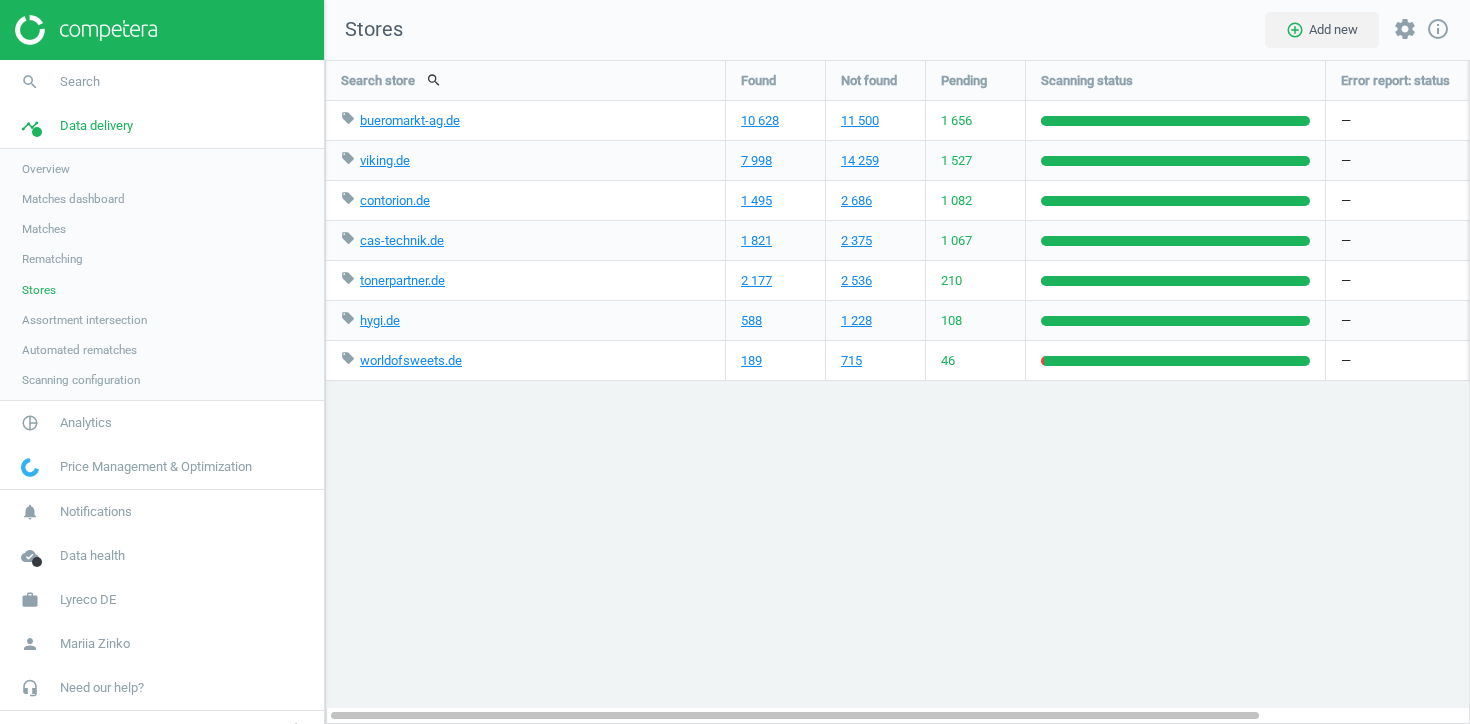 click on "Scanning configuration" at bounding box center [81, 380] 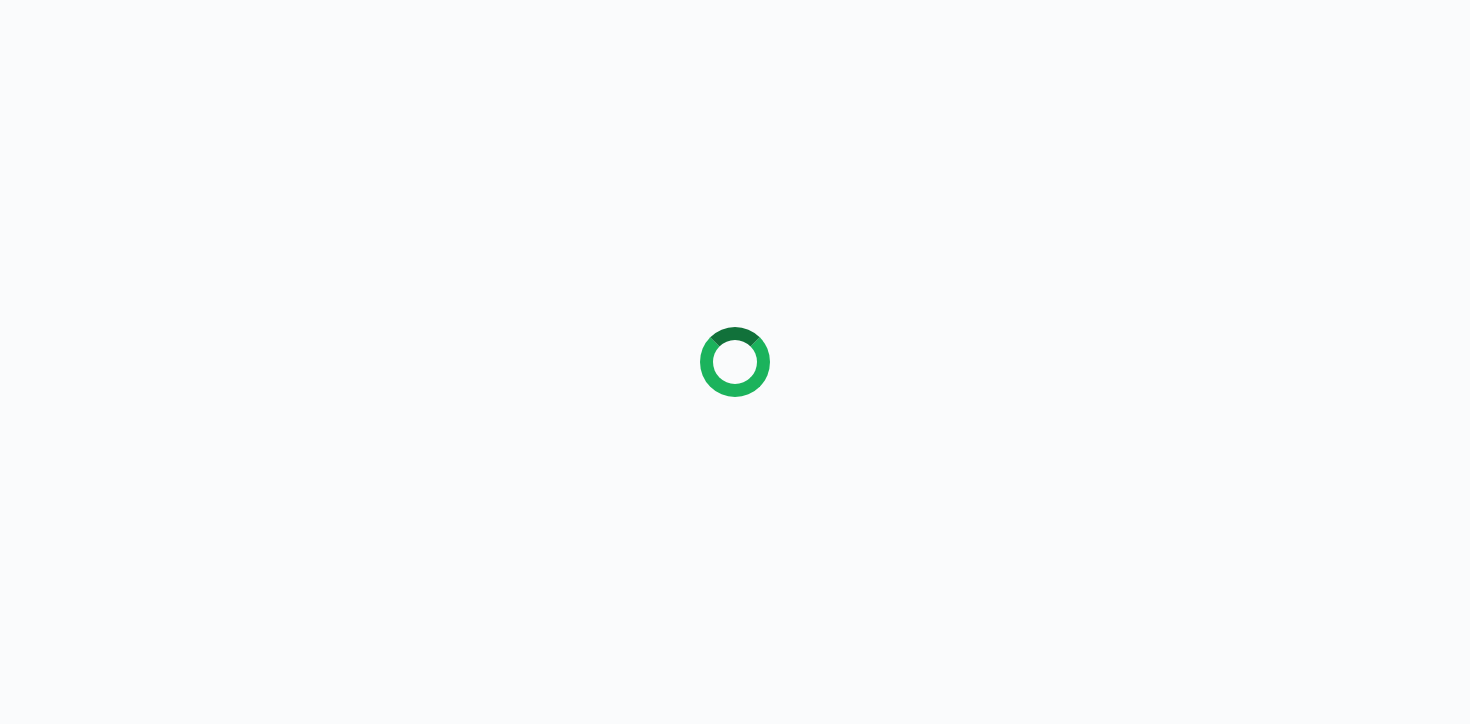 scroll, scrollTop: 0, scrollLeft: 0, axis: both 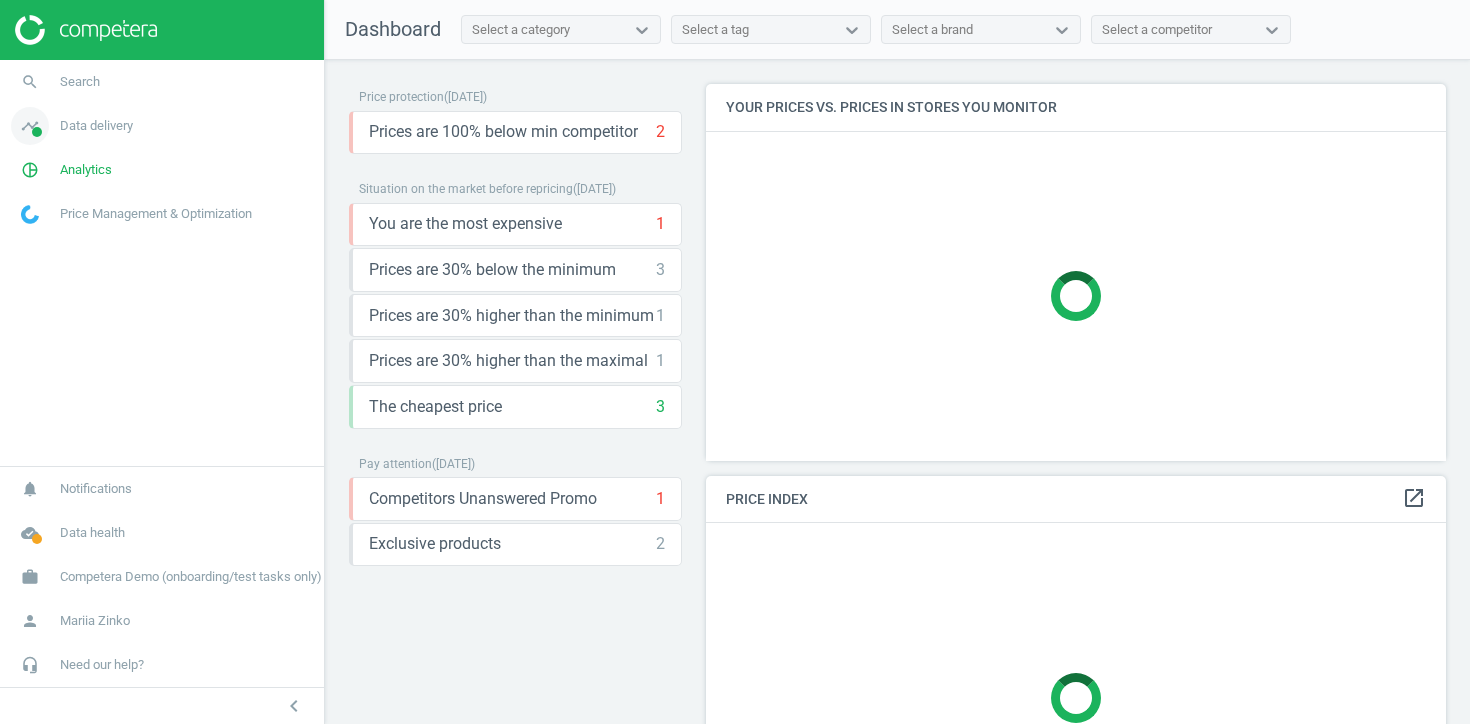 click on "Data delivery" at bounding box center [96, 126] 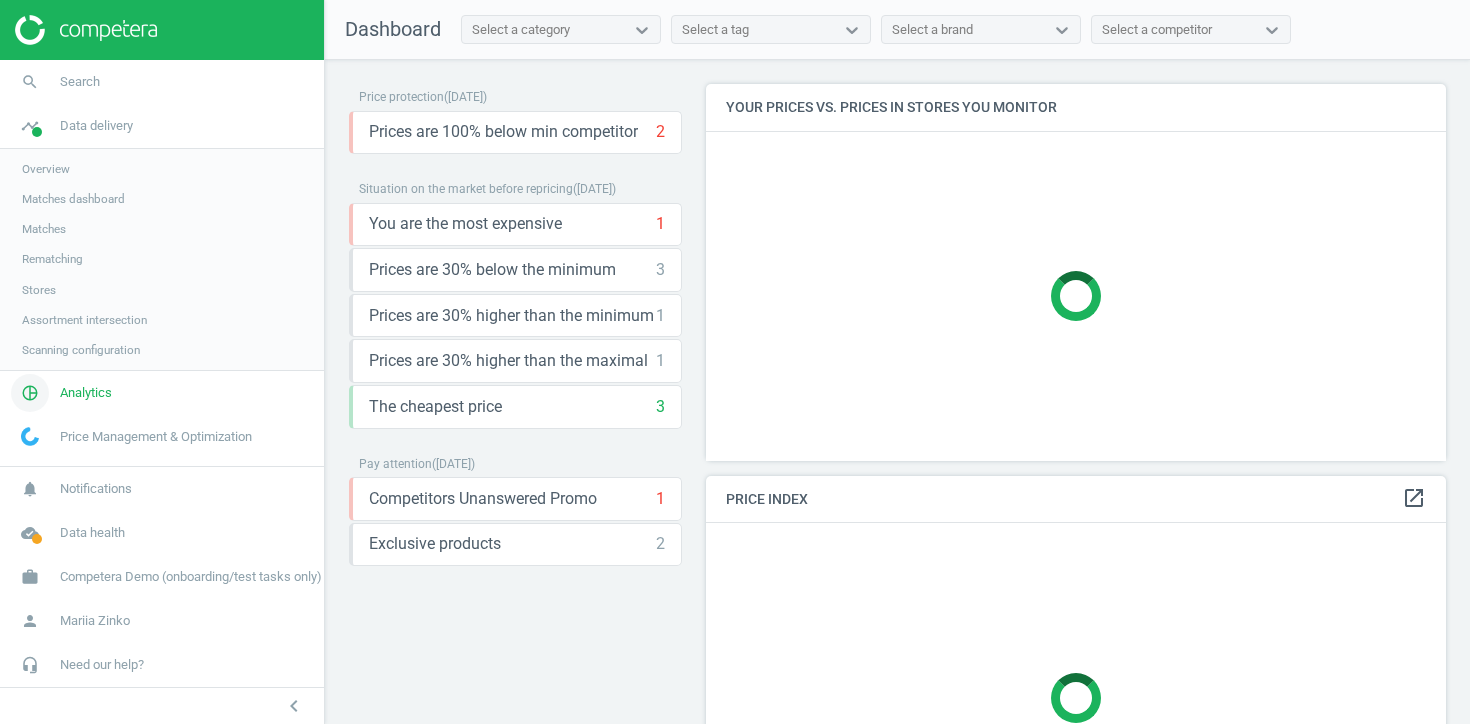 scroll, scrollTop: 10, scrollLeft: 10, axis: both 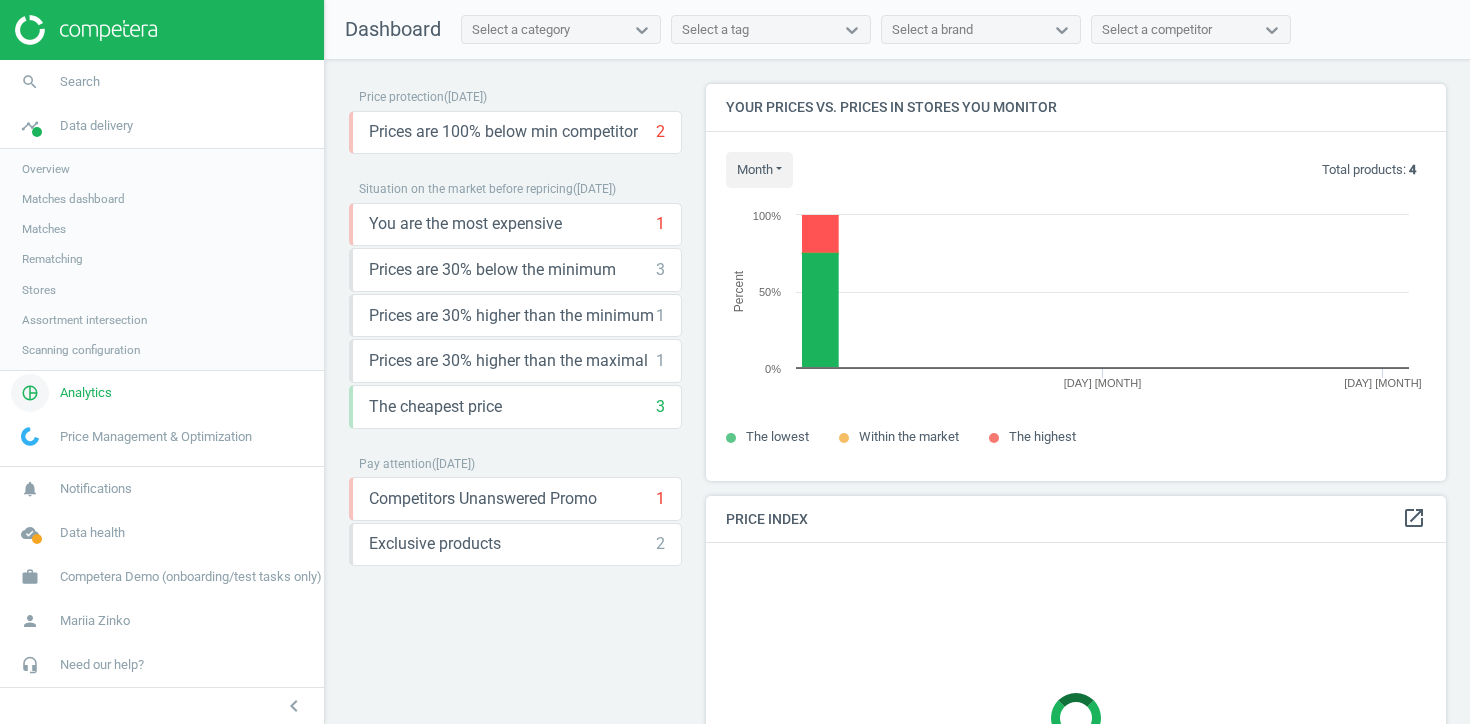 click on "pie_chart_outlined Analytics" at bounding box center (162, 393) 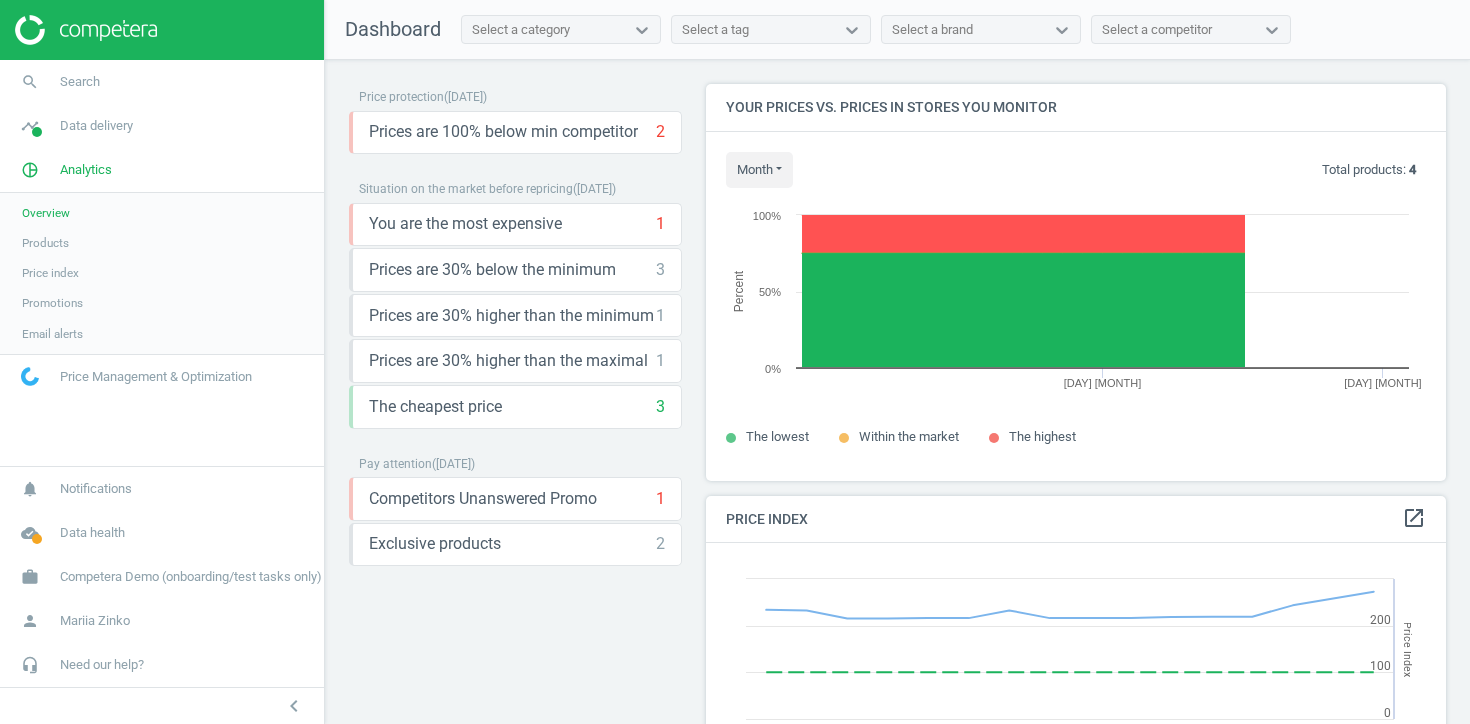 scroll, scrollTop: 10, scrollLeft: 10, axis: both 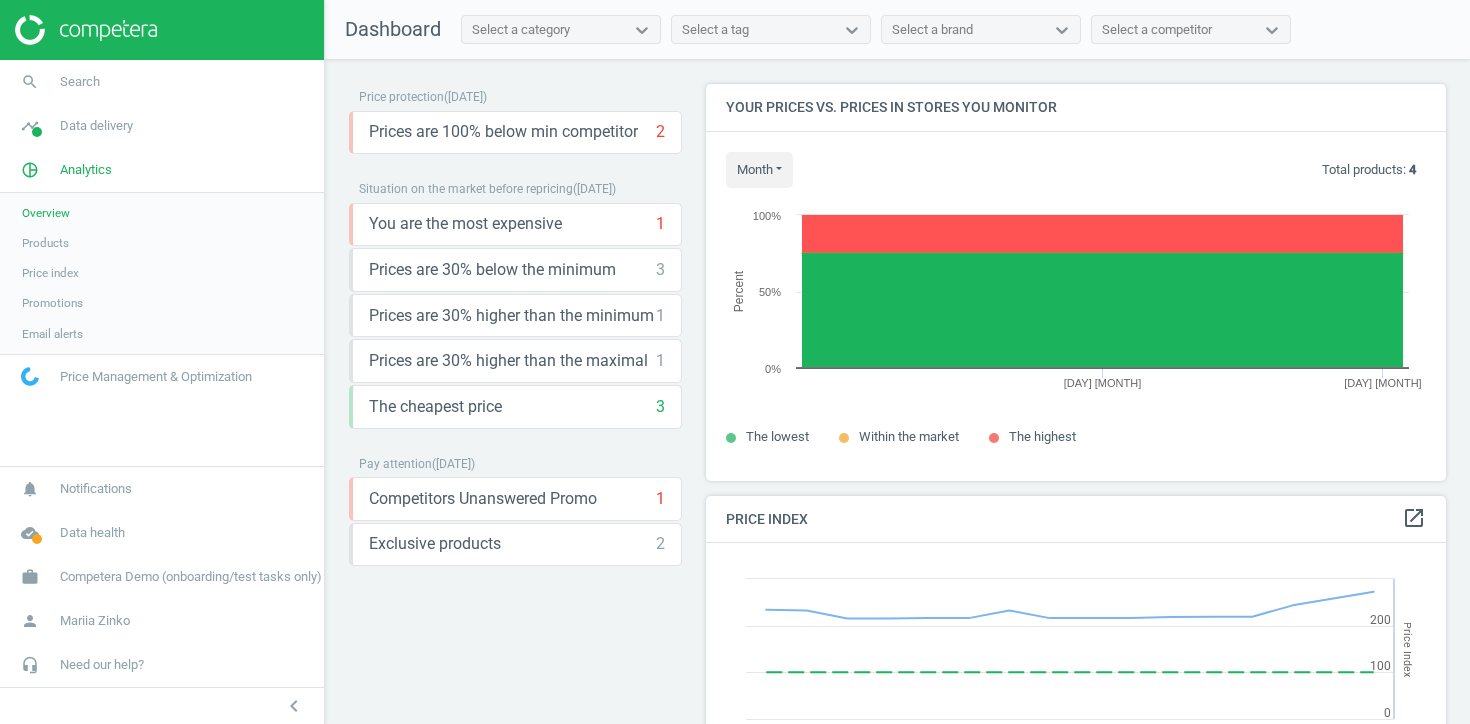 click on "Products" at bounding box center [45, 243] 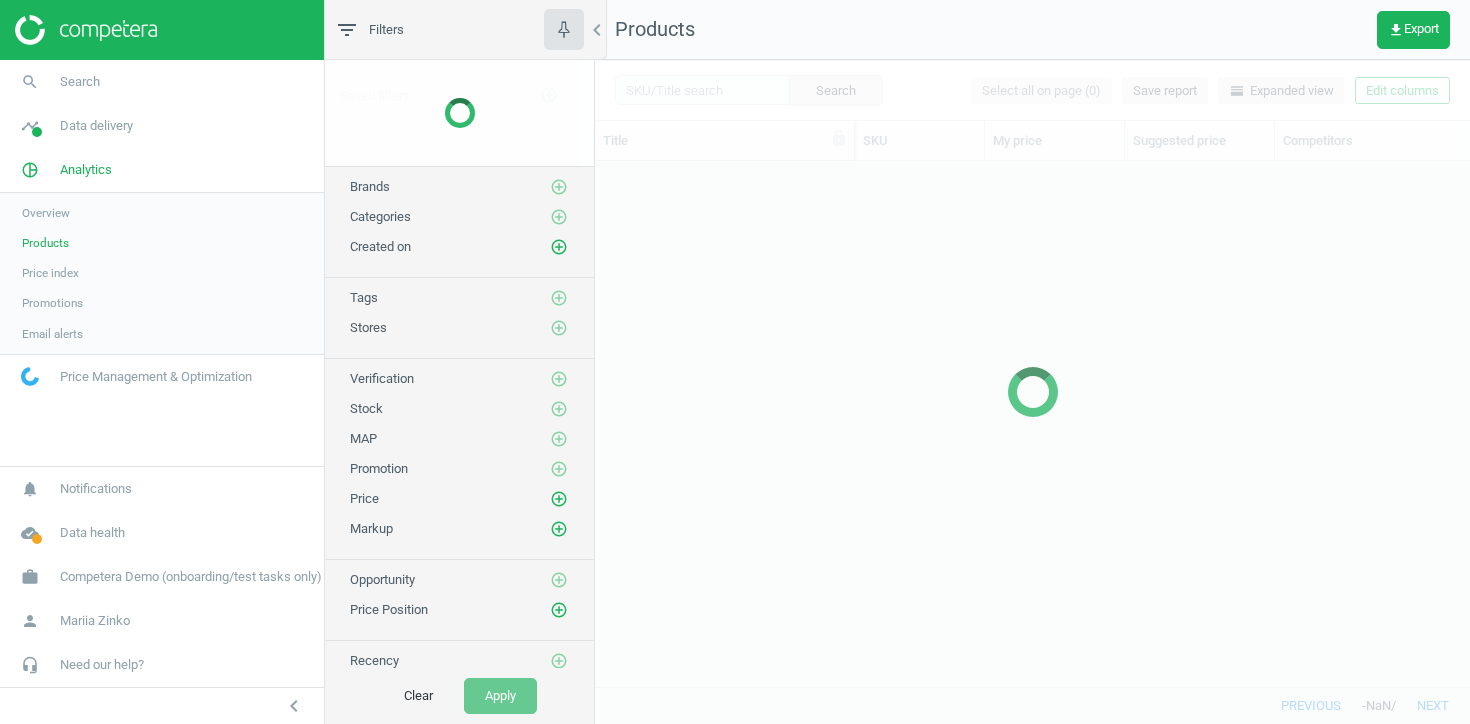 scroll, scrollTop: 1, scrollLeft: 1, axis: both 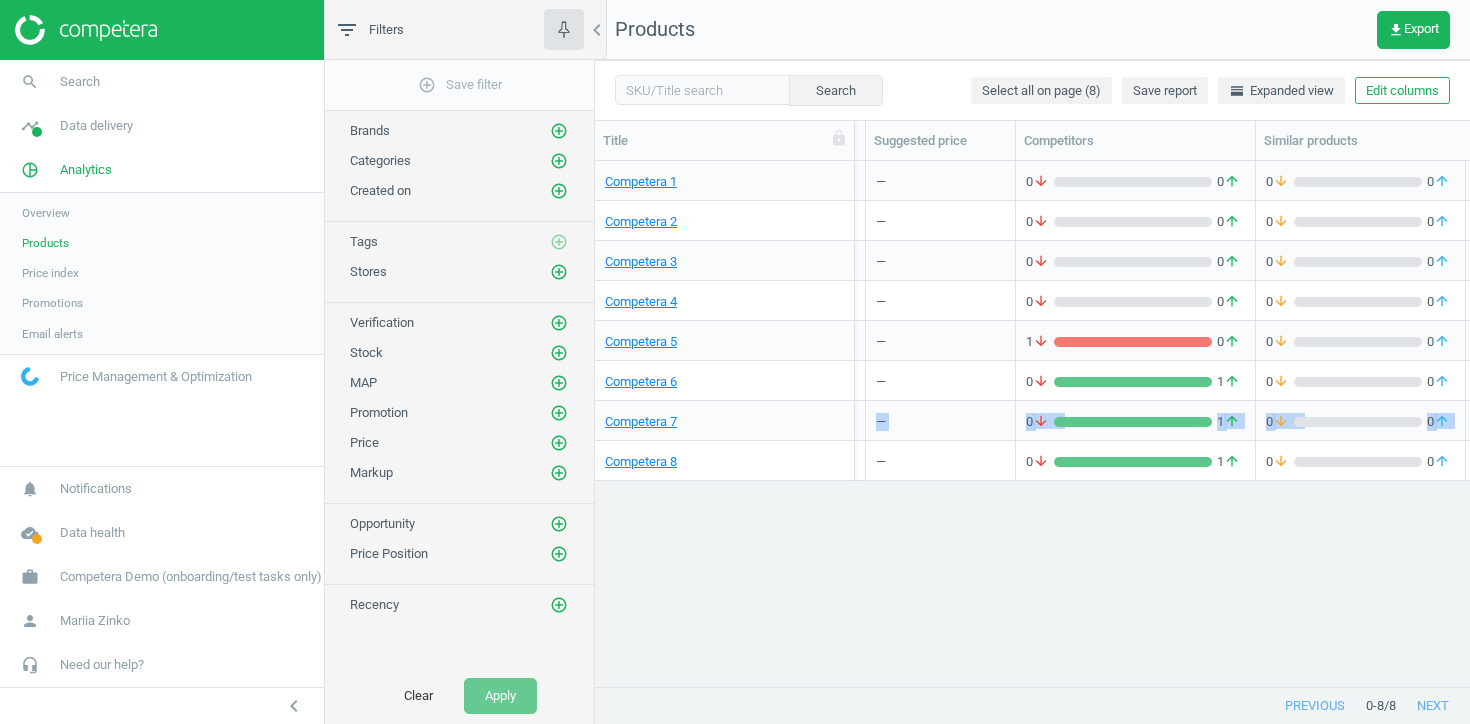 drag, startPoint x: 675, startPoint y: 450, endPoint x: 805, endPoint y: 431, distance: 131.38112 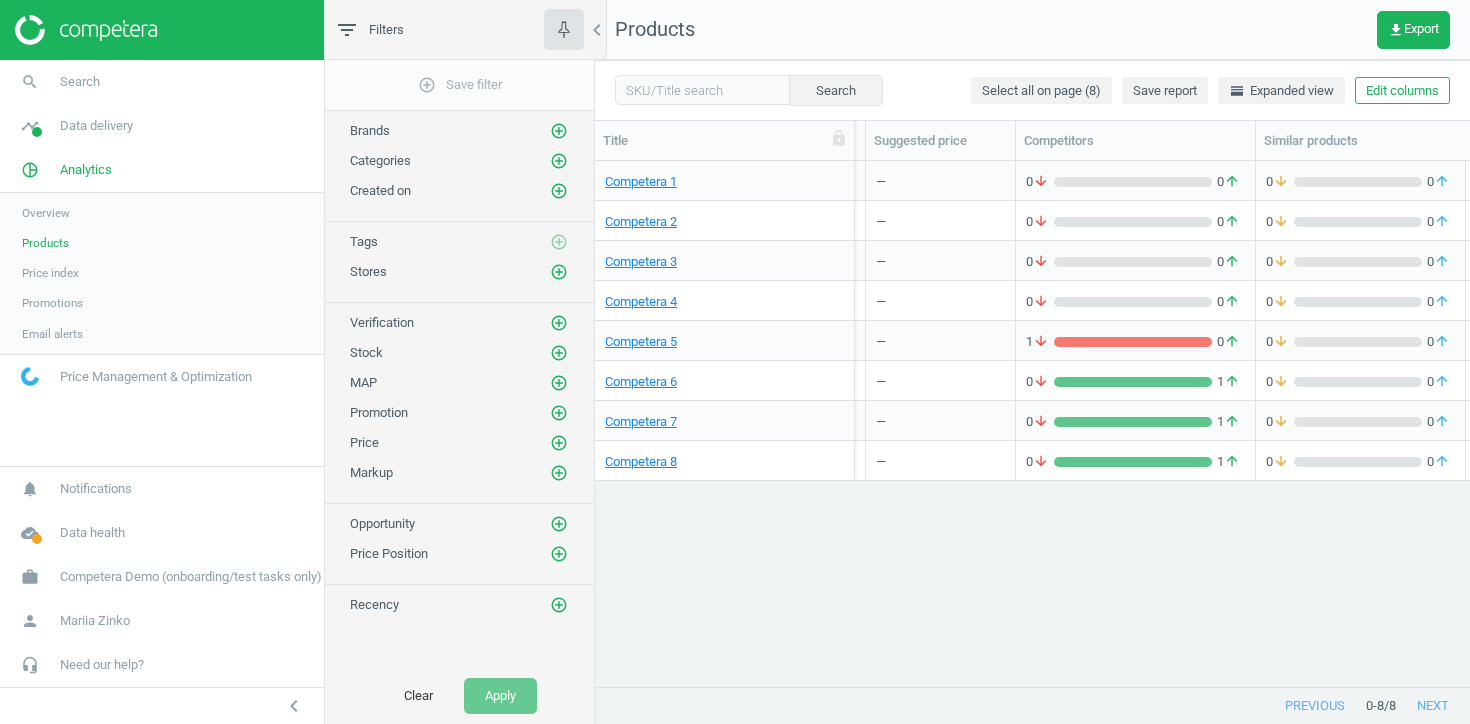 click on "—" at bounding box center (940, 420) 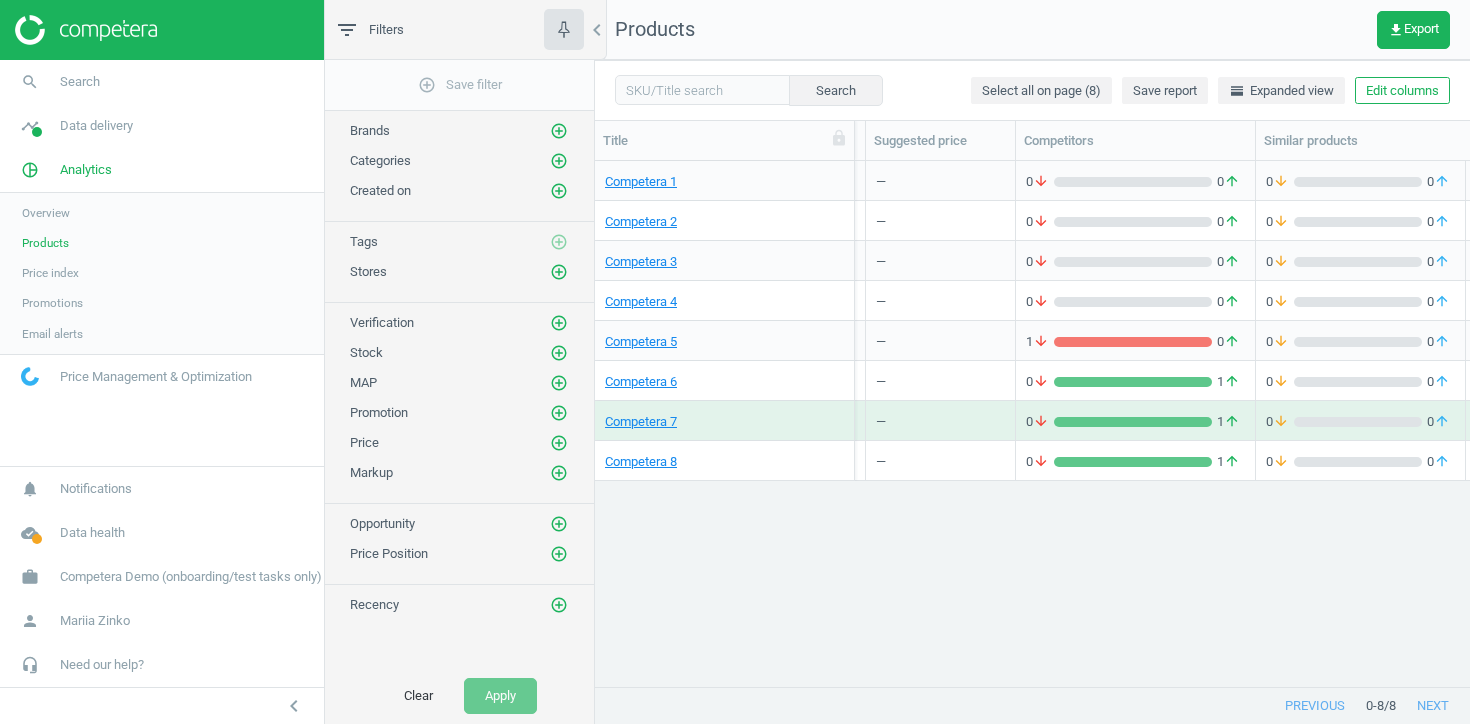 click on "Competera 1 112242 12.05 — 0 arrow_downward 0 arrow_upward 0 arrow_downward 0 arrow_upward 0 out of 1 0 on the market 1 Competera 2 112243 35.06 — 0 arrow_downward 0 arrow_upward 0 arrow_downward 0 arrow_upward 0 out of 1 0 on the market 1 Competera 3 112244 44.00 — 0 arrow_downward 0 arrow_upward 0 arrow_downward 0 arrow_upward 0 out of 1 0 on the market 1 Competera 4 112245 91.15 — 0 arrow_downward 0 arrow_upward 0 arrow_downward 0 arrow_upward 0 out of 1 0 on the market 1 Competera 5 112246 82.45 — 1 arrow_downward 0 arrow_upward 0 arrow_downward 0 arrow_upward 1 out of 1 0 on the market 1 Competera 6 112247 13.00 — 0 arrow_downward 1 arrow_upward 0 arrow_downward 0 arrow_upward 1 out of 1 0 on the market 1 Competera 7 112248 27.00 — 0 arrow_downward 1 arrow_upward 0 arrow_downward 0 arrow_upward 1 out of 1 0 on the market 1 Competera 8 112249 35.00 — 0 arrow_downward 1 arrow_upward 0 arrow_downward 0 arrow_upward 1 out of 1 1 on the market 1" at bounding box center [1032, 423] 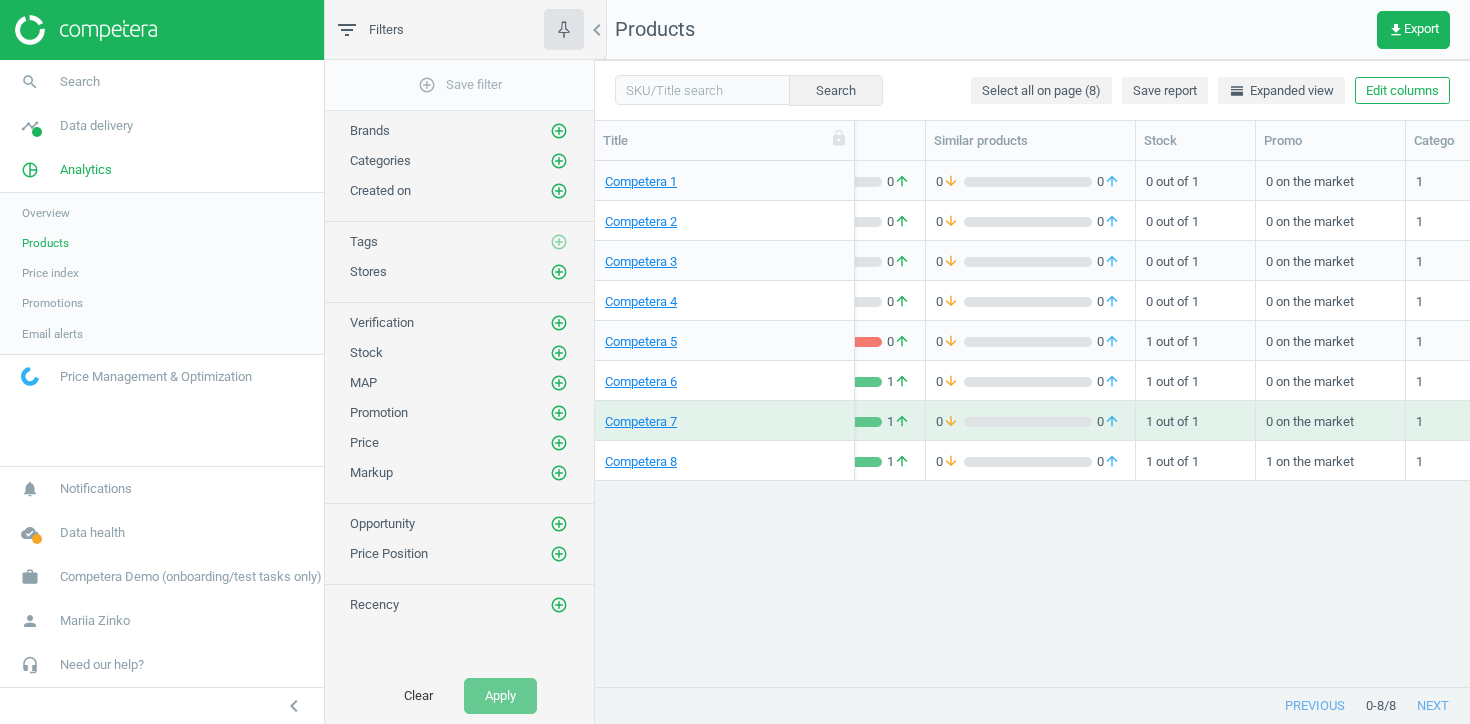 scroll, scrollTop: 0, scrollLeft: 657, axis: horizontal 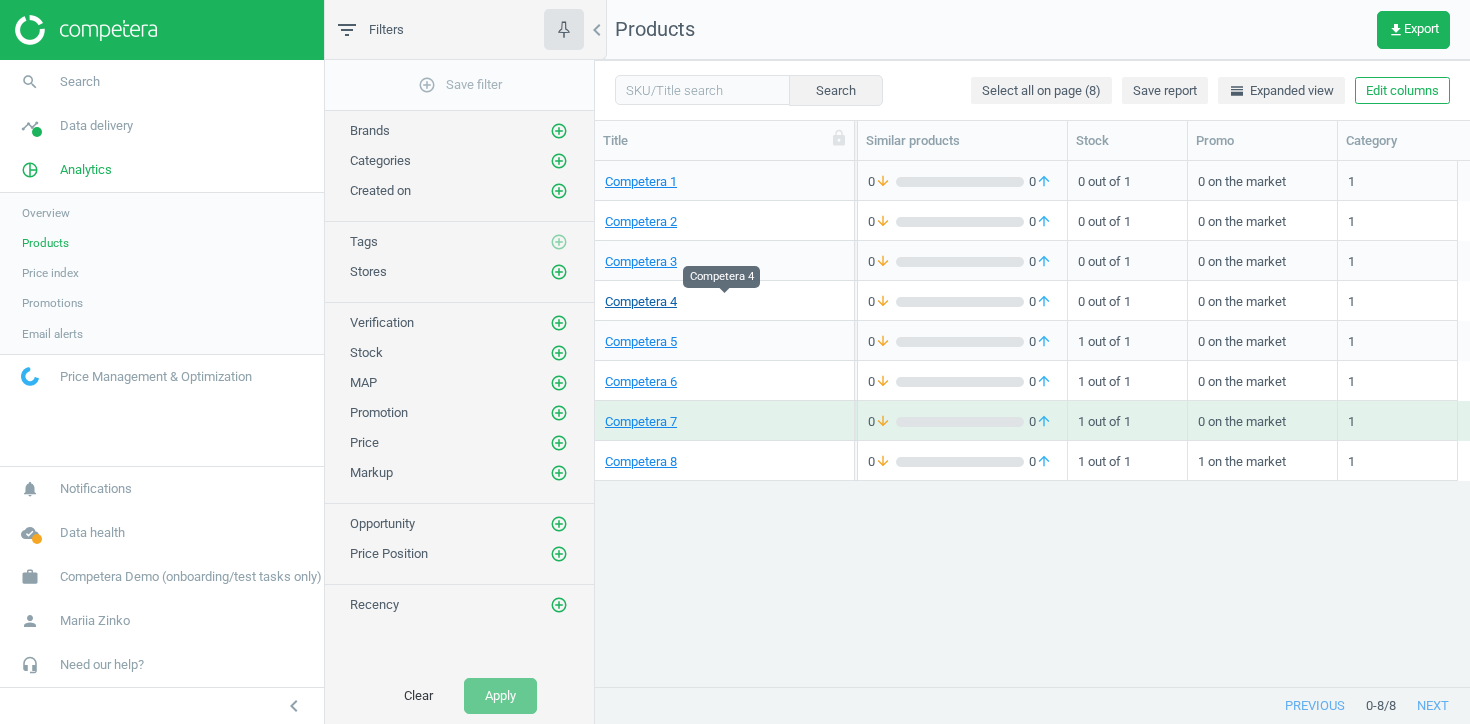 click on "Competera 4" at bounding box center (641, 302) 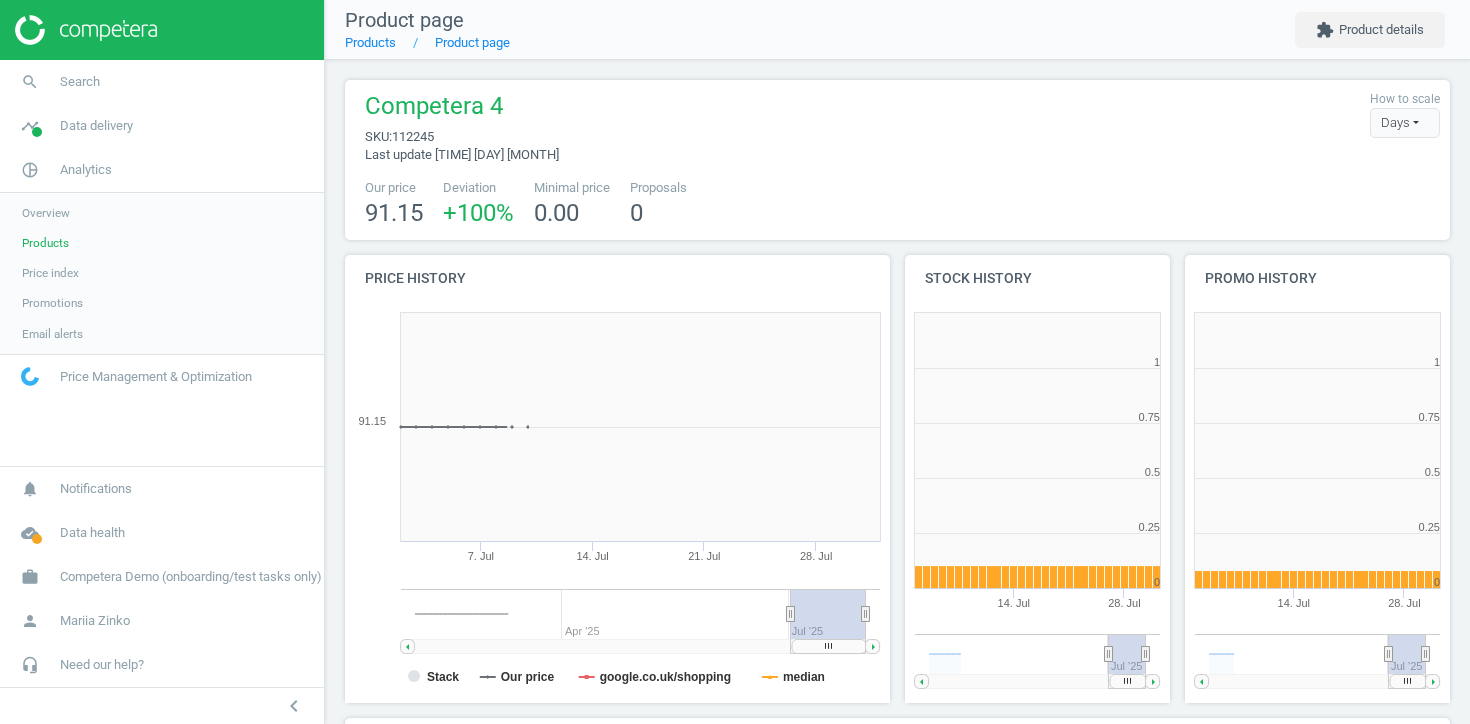 scroll, scrollTop: 10, scrollLeft: 10, axis: both 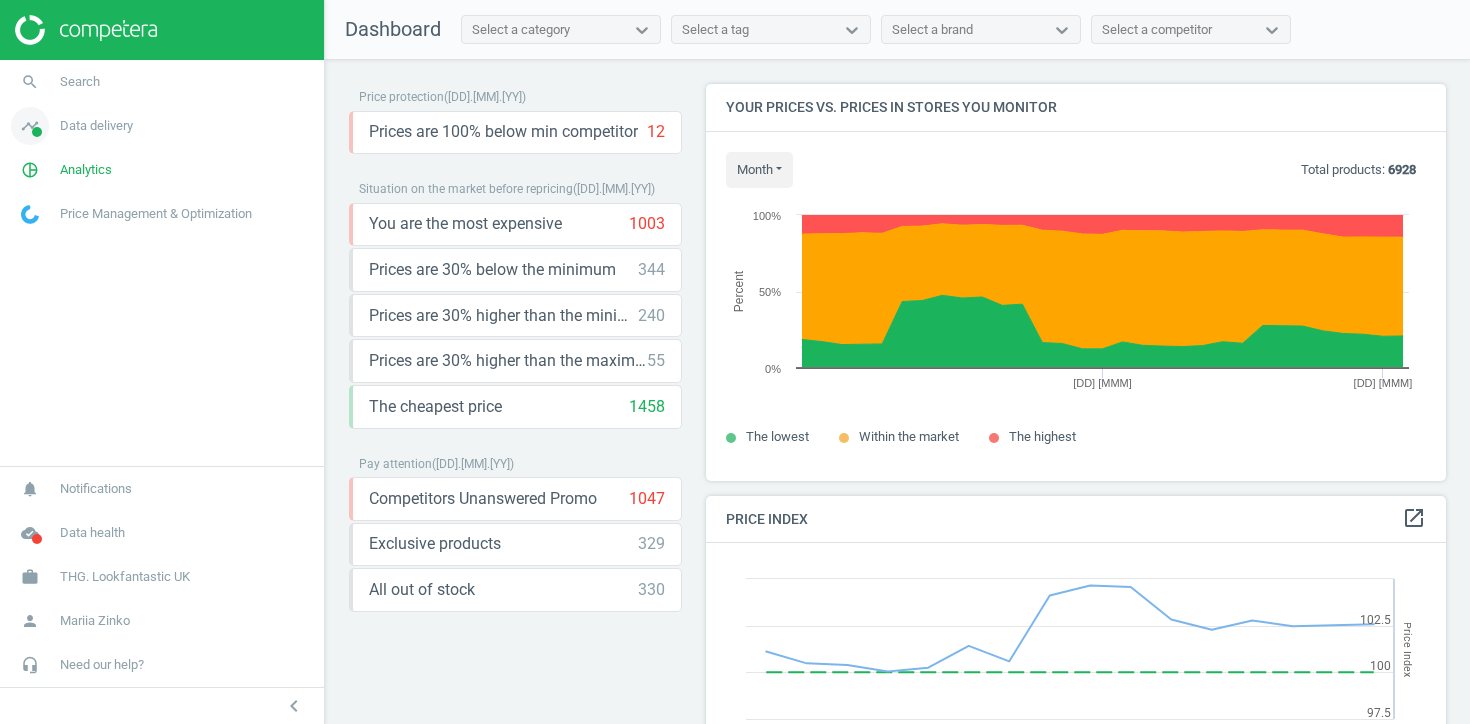 click on "Data delivery" at bounding box center [96, 126] 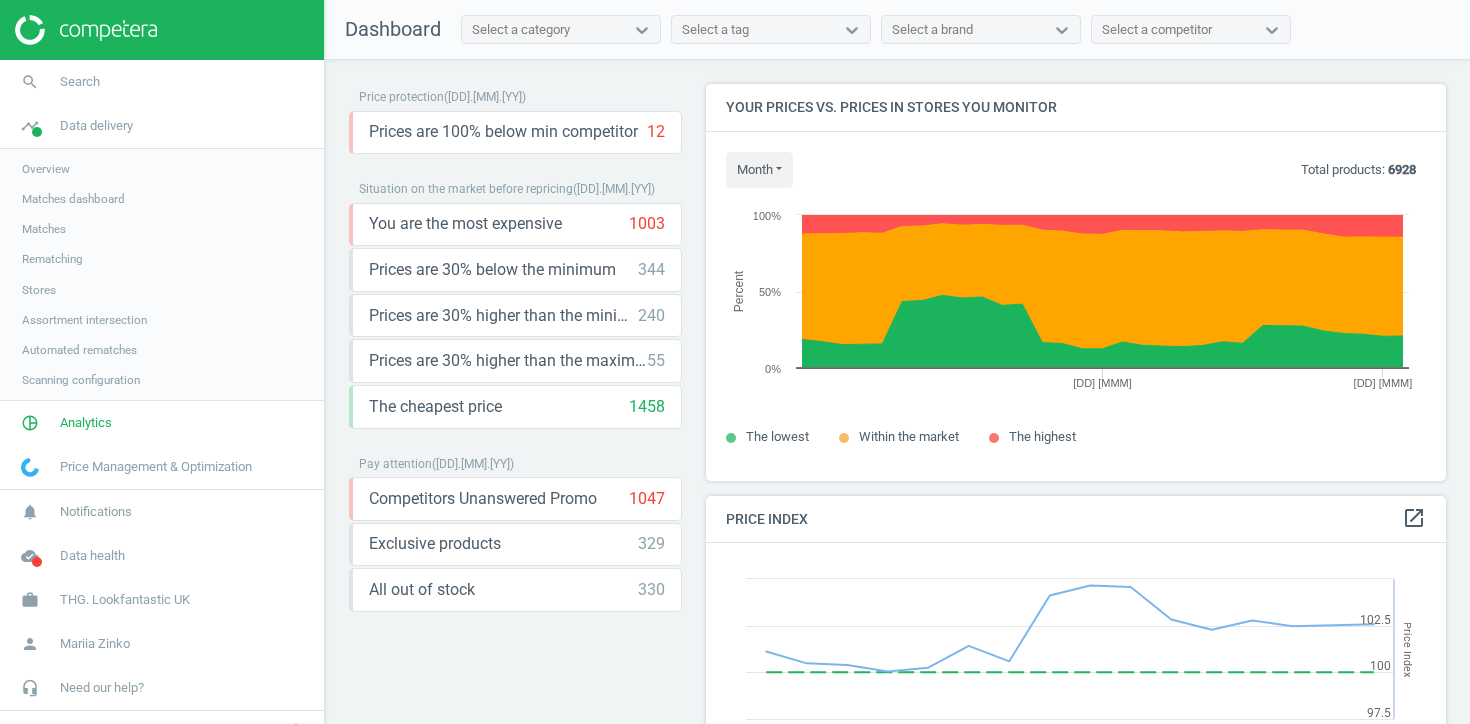 click on "Stores" at bounding box center [162, 290] 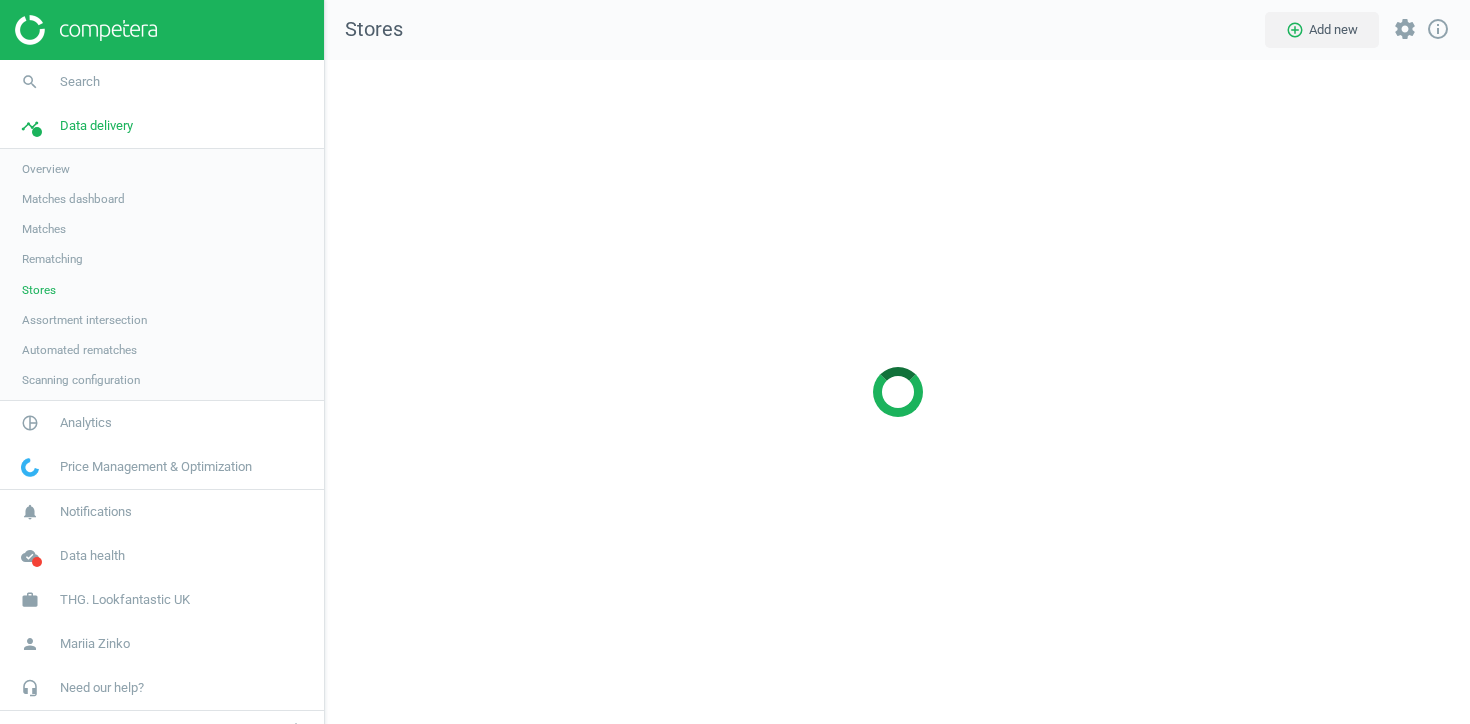 scroll, scrollTop: 10, scrollLeft: 10, axis: both 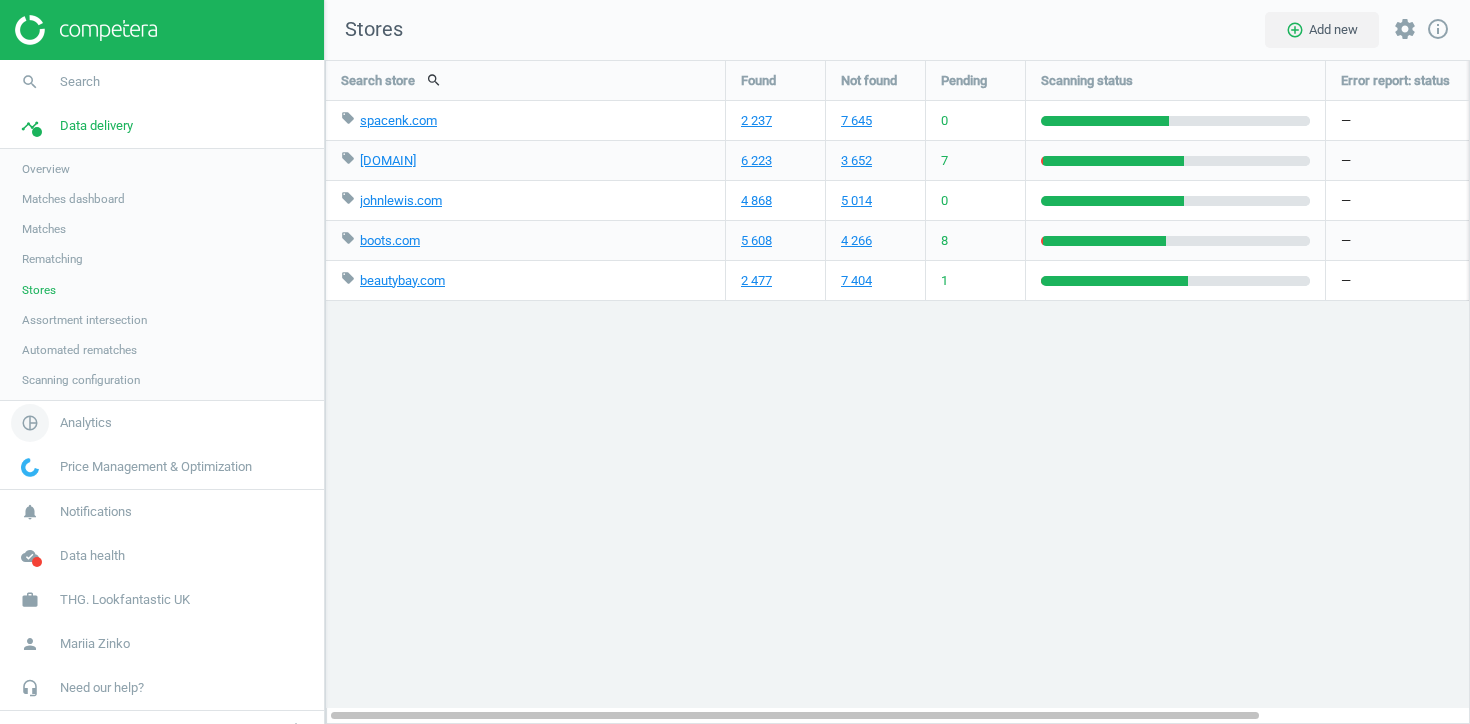 click on "Analytics" at bounding box center [86, 423] 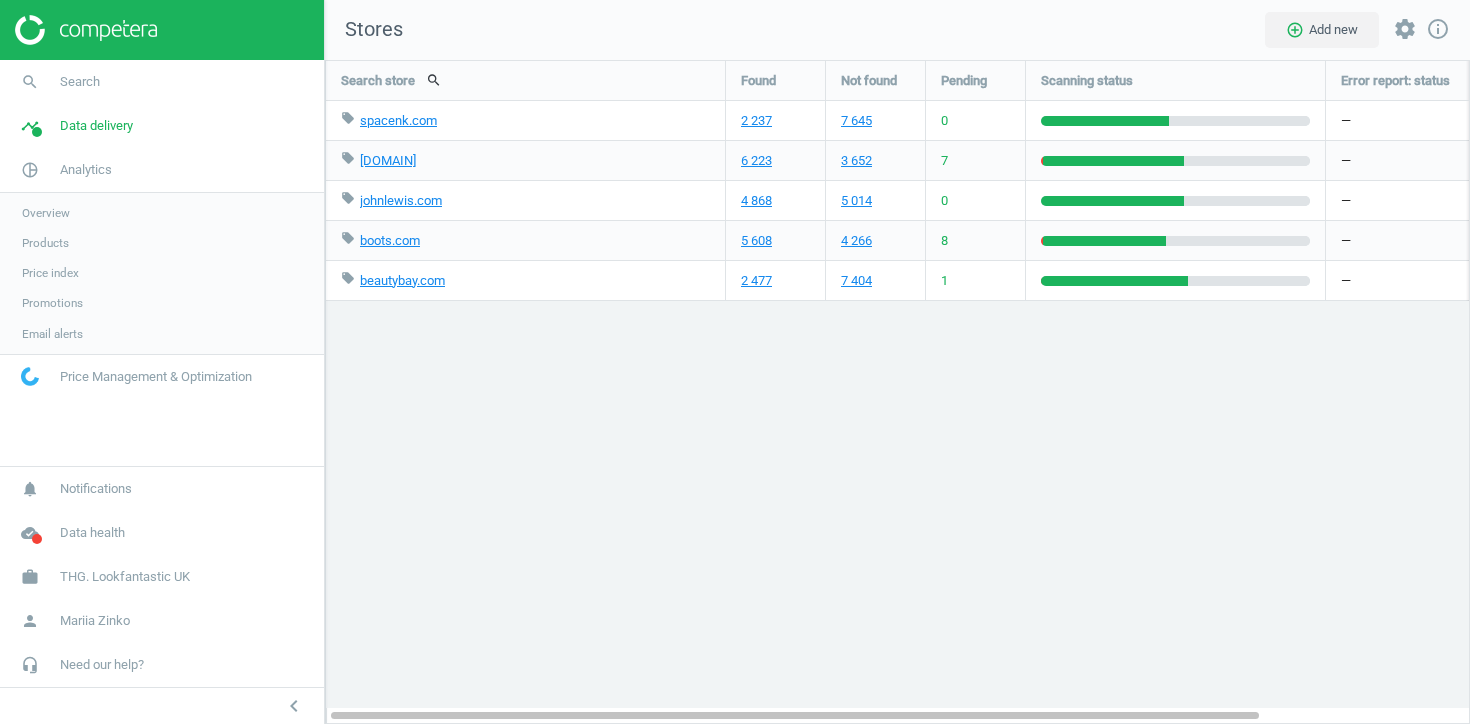 click on "Products" at bounding box center [45, 243] 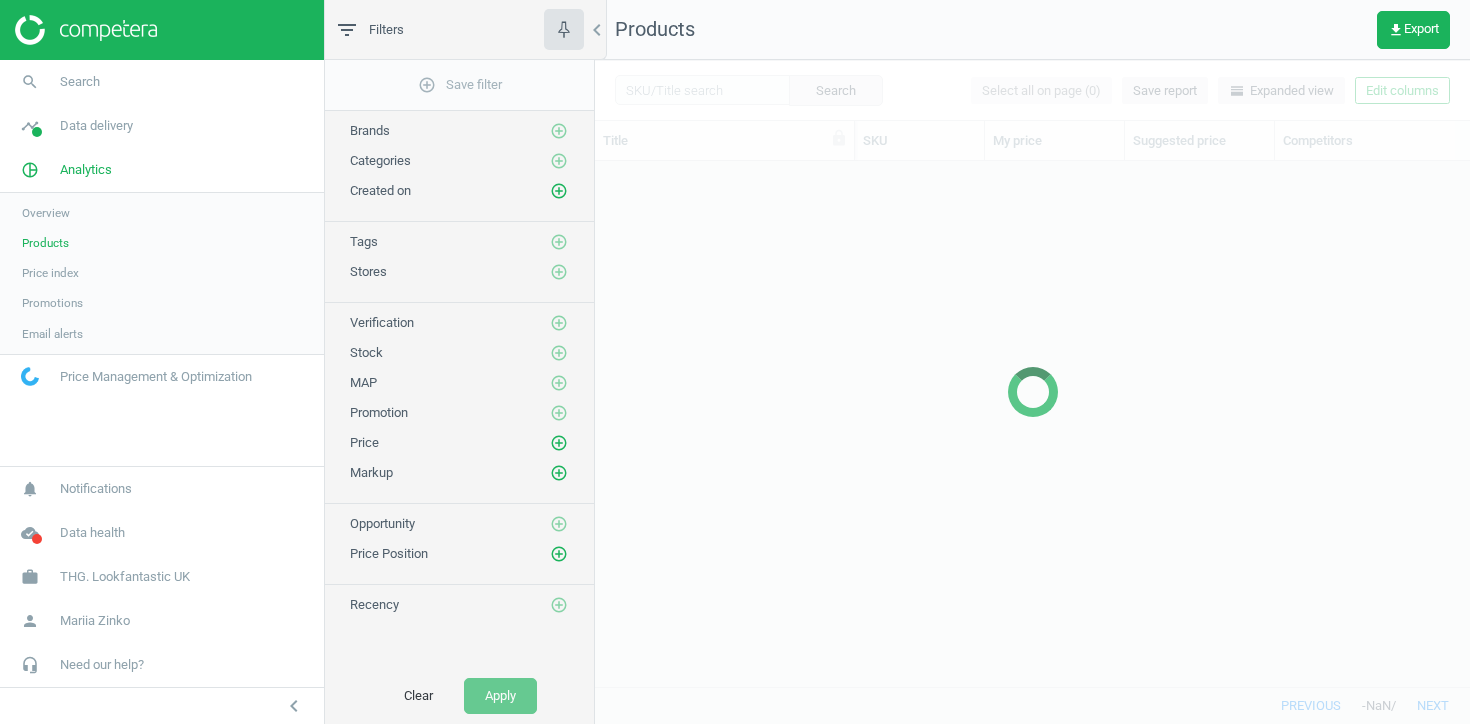 scroll, scrollTop: 1, scrollLeft: 1, axis: both 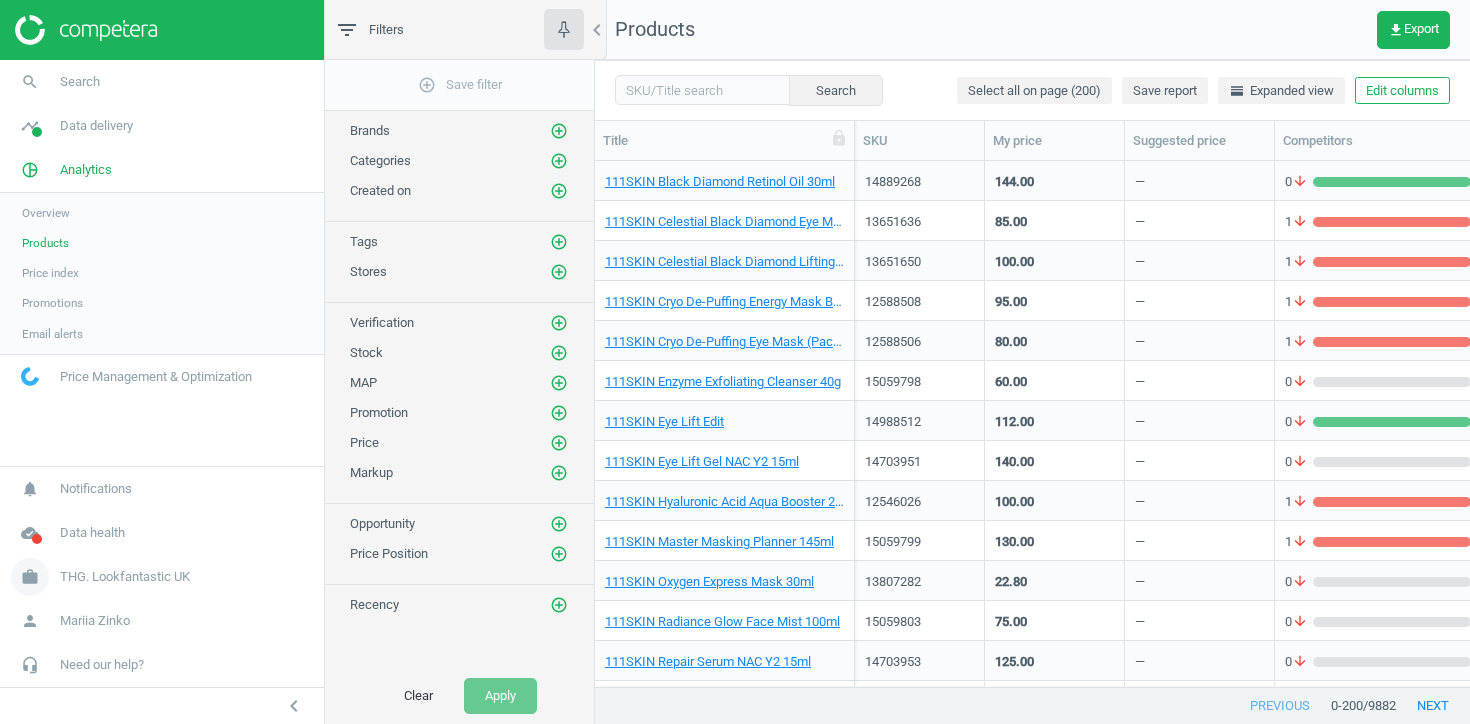click on "THG. Lookfantastic UK" at bounding box center (125, 577) 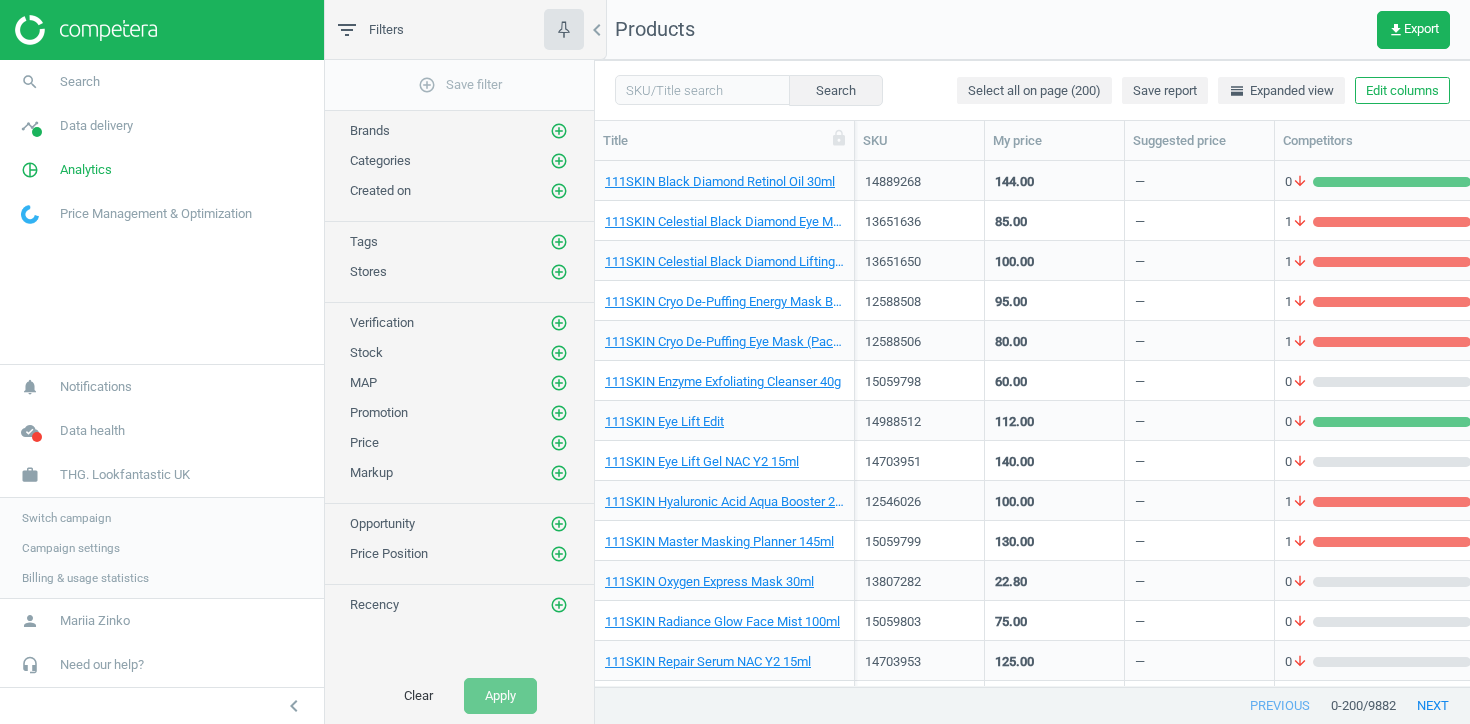 click on "Switch campaign" at bounding box center (66, 518) 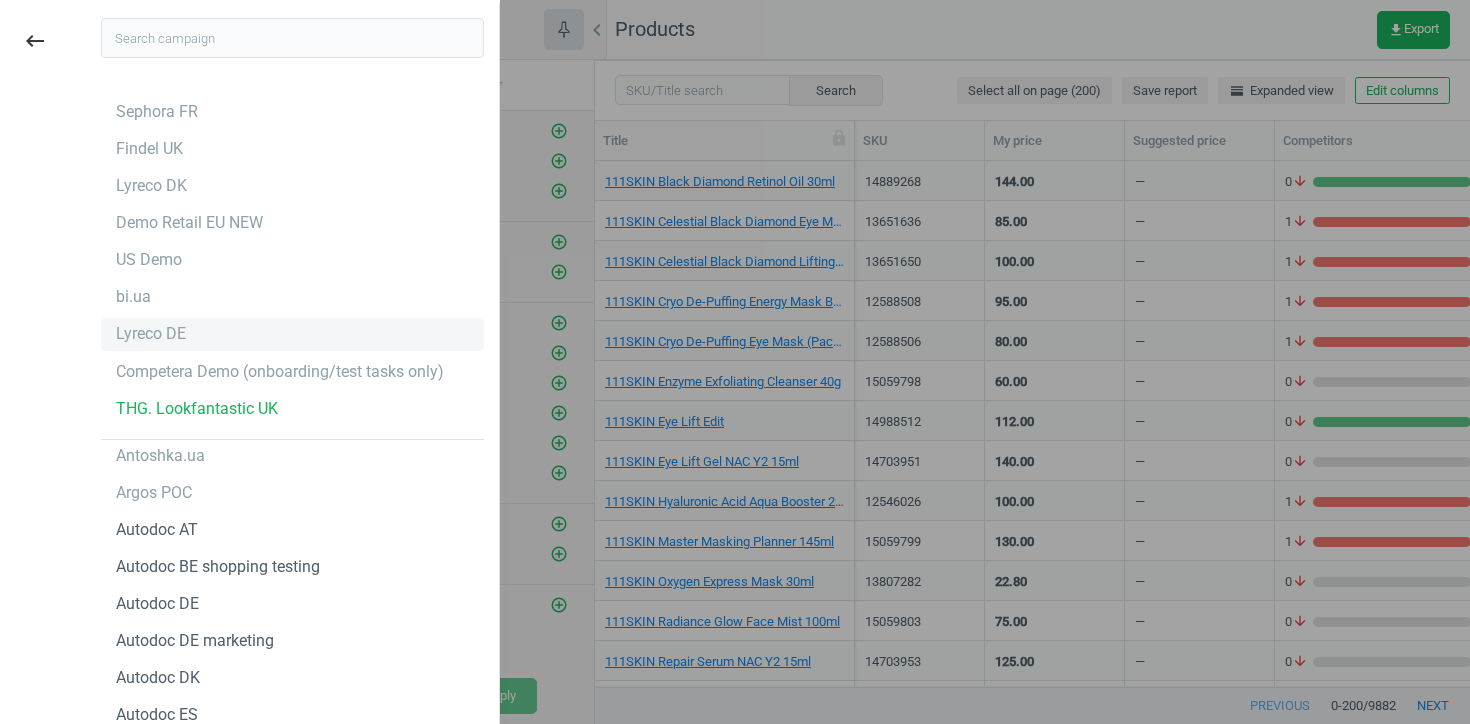 click on "Lyreco DE" at bounding box center [151, 334] 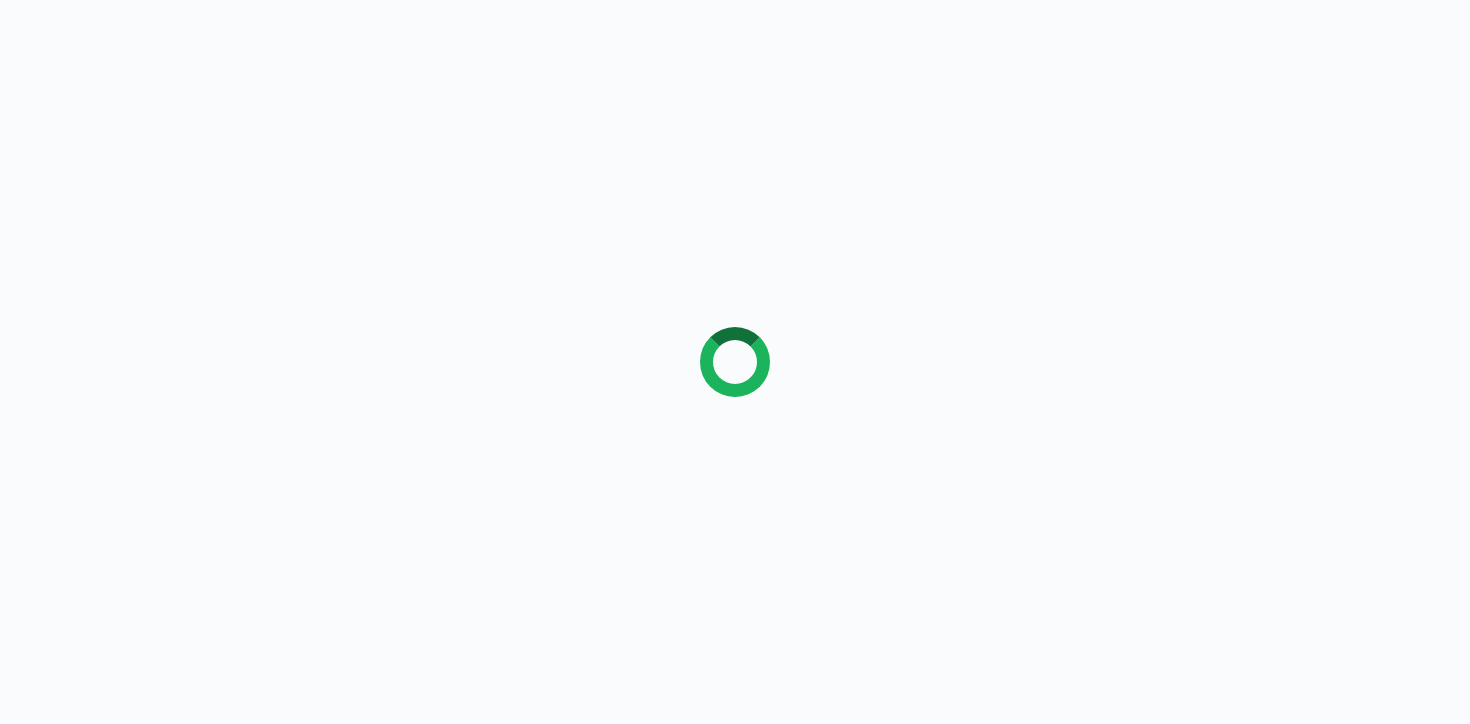 scroll, scrollTop: 0, scrollLeft: 0, axis: both 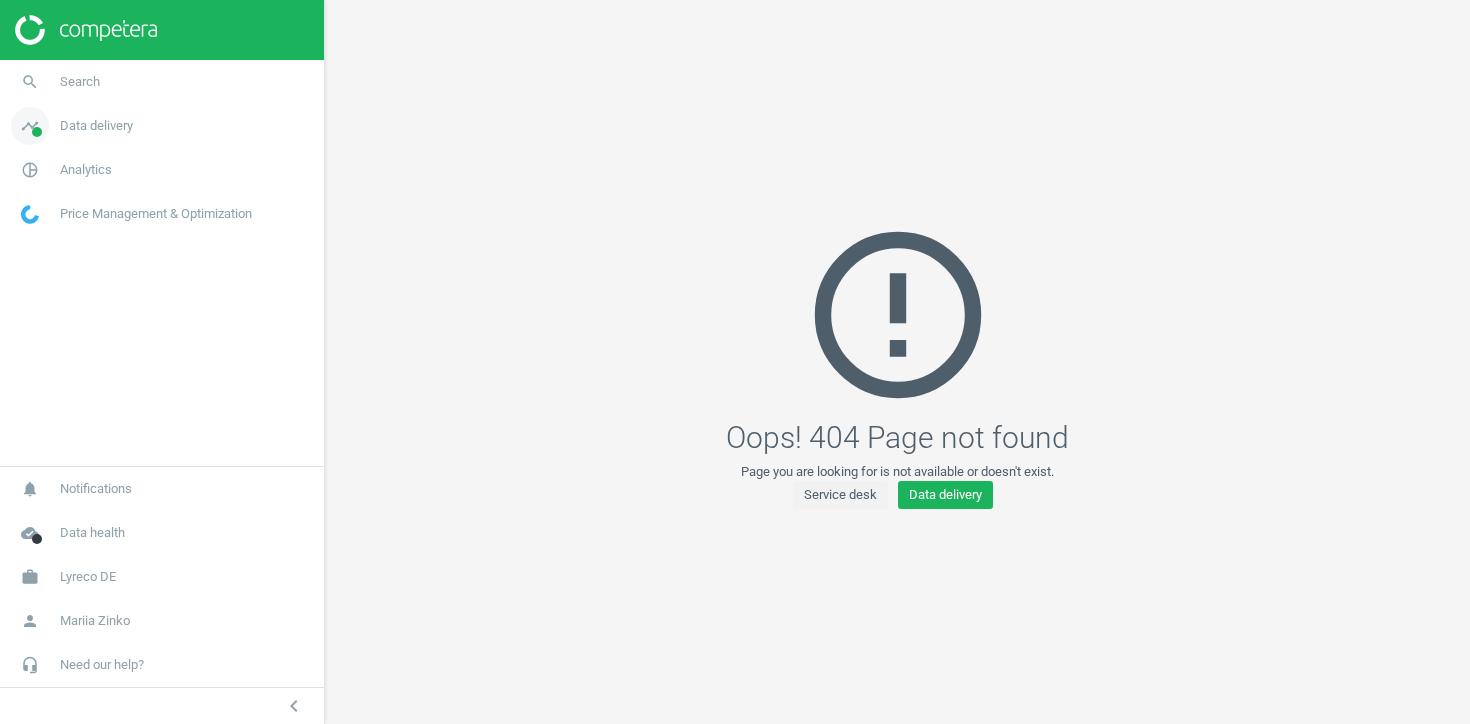 click on "timeline Data delivery" at bounding box center [162, 126] 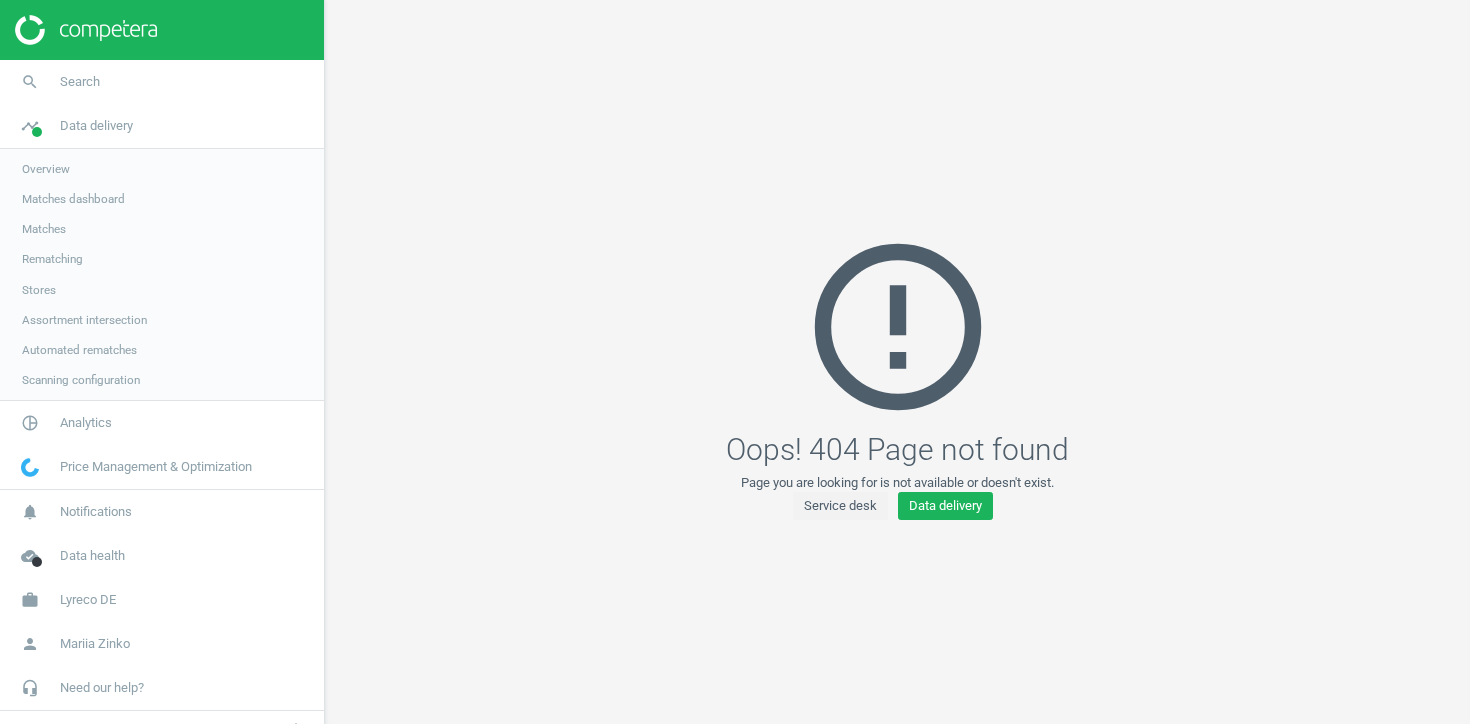 click on "Stores" at bounding box center [39, 290] 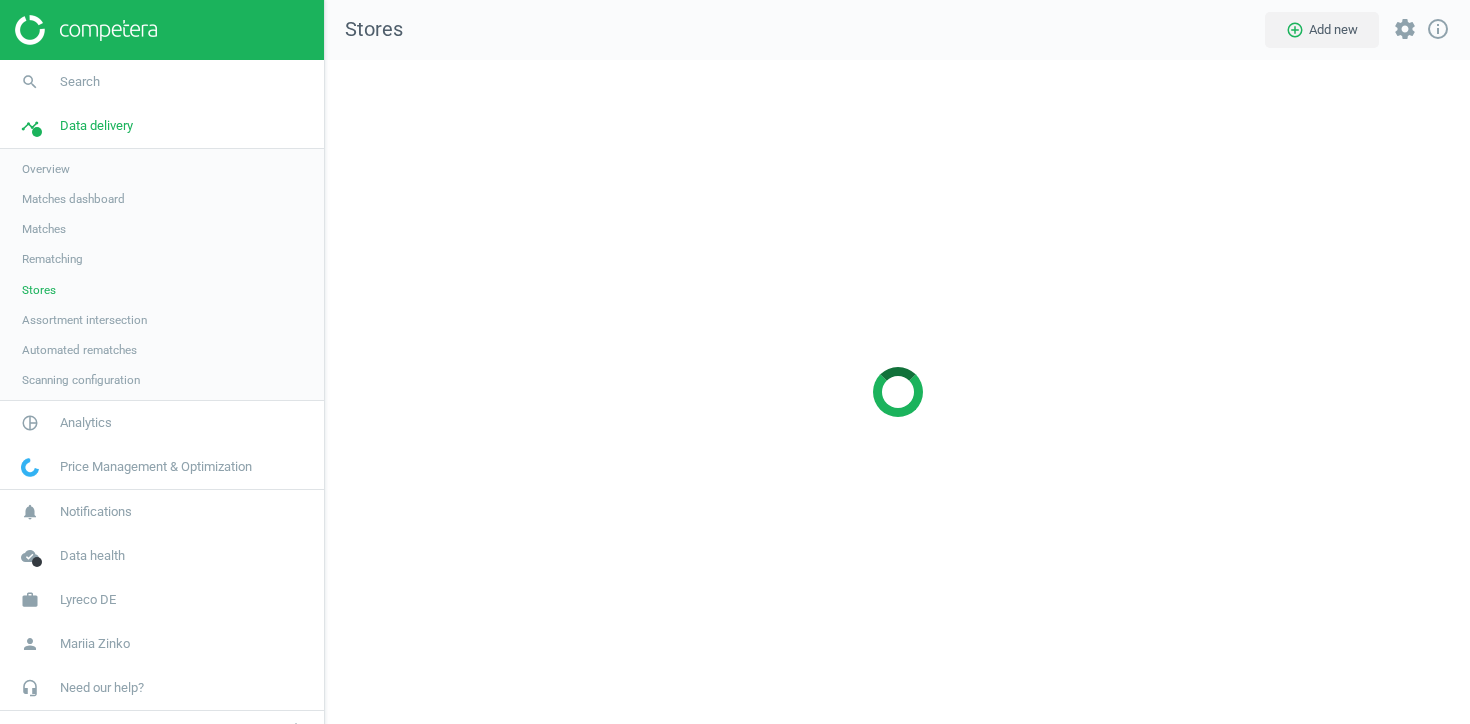 scroll, scrollTop: 10, scrollLeft: 10, axis: both 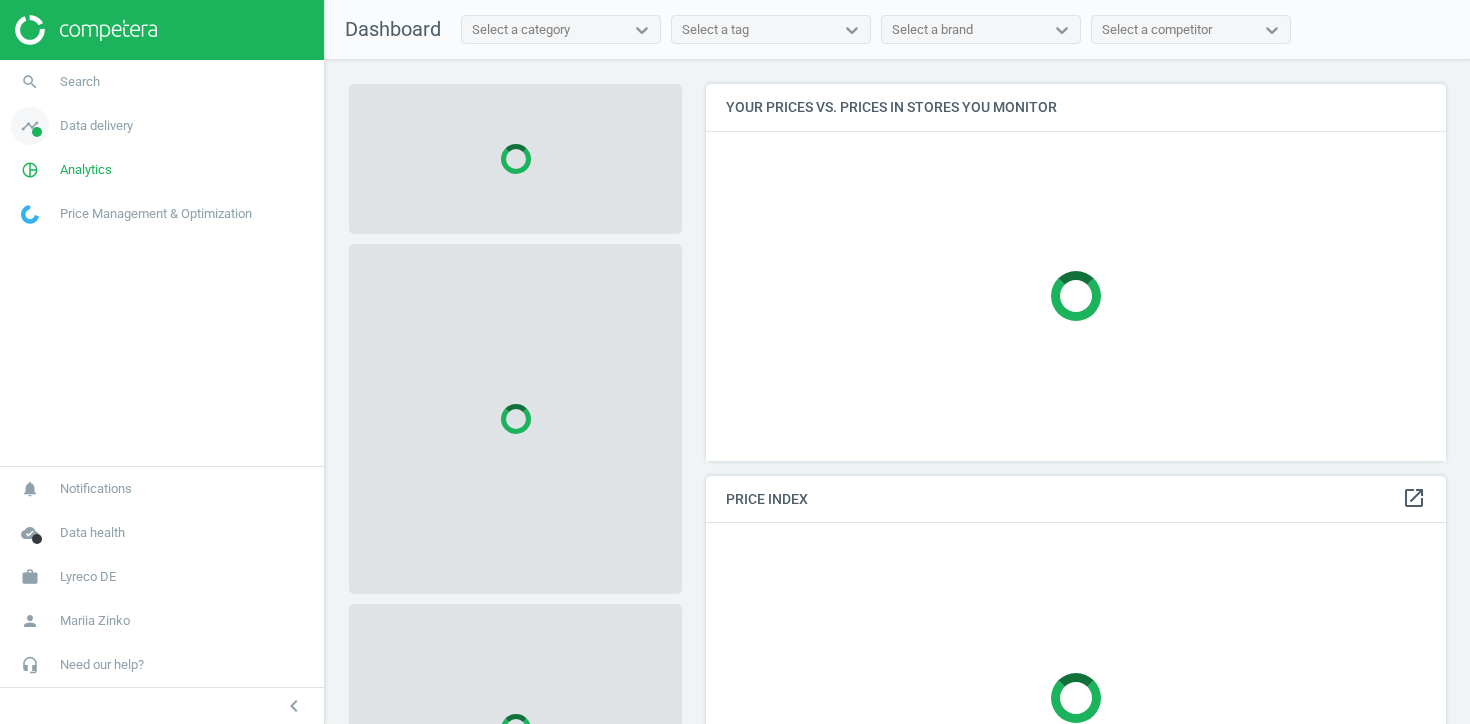 click on "timeline Data delivery" at bounding box center [162, 126] 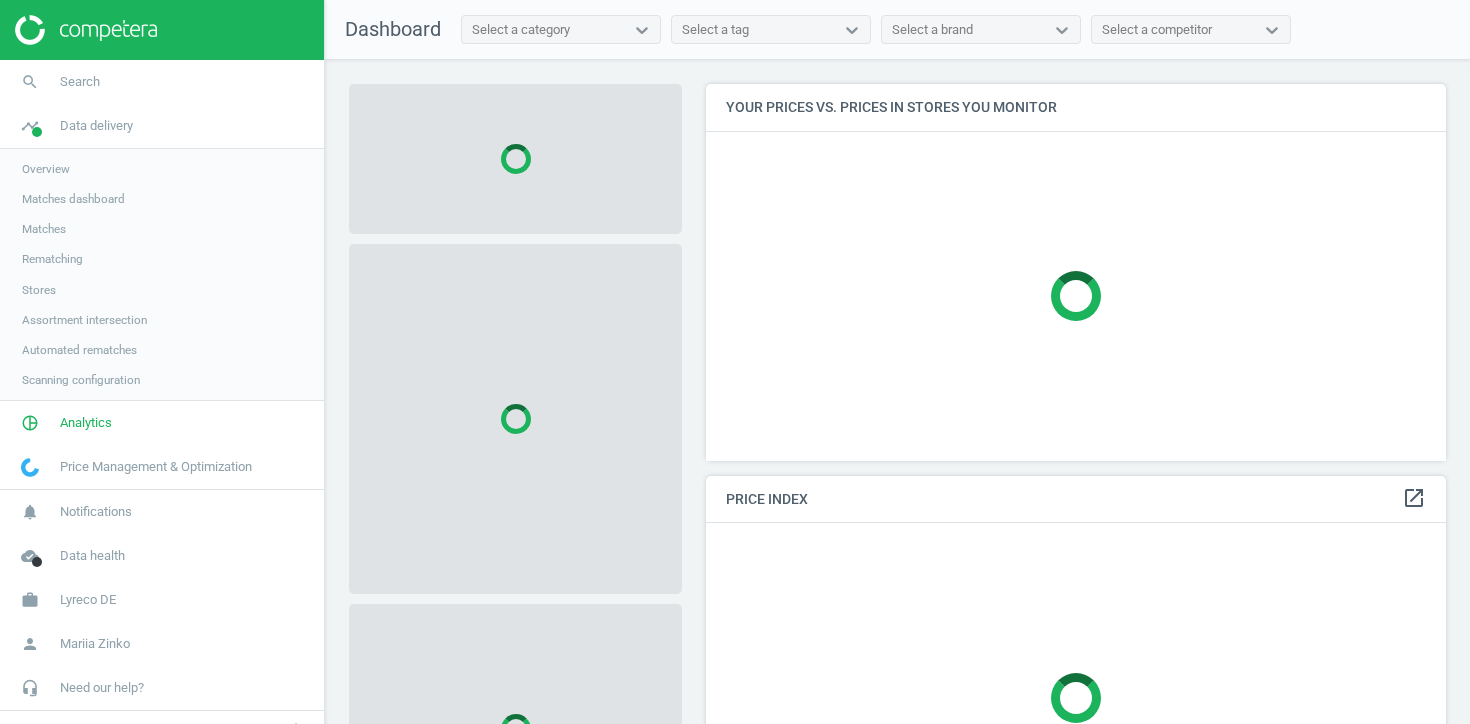 click on "Stores" at bounding box center [39, 290] 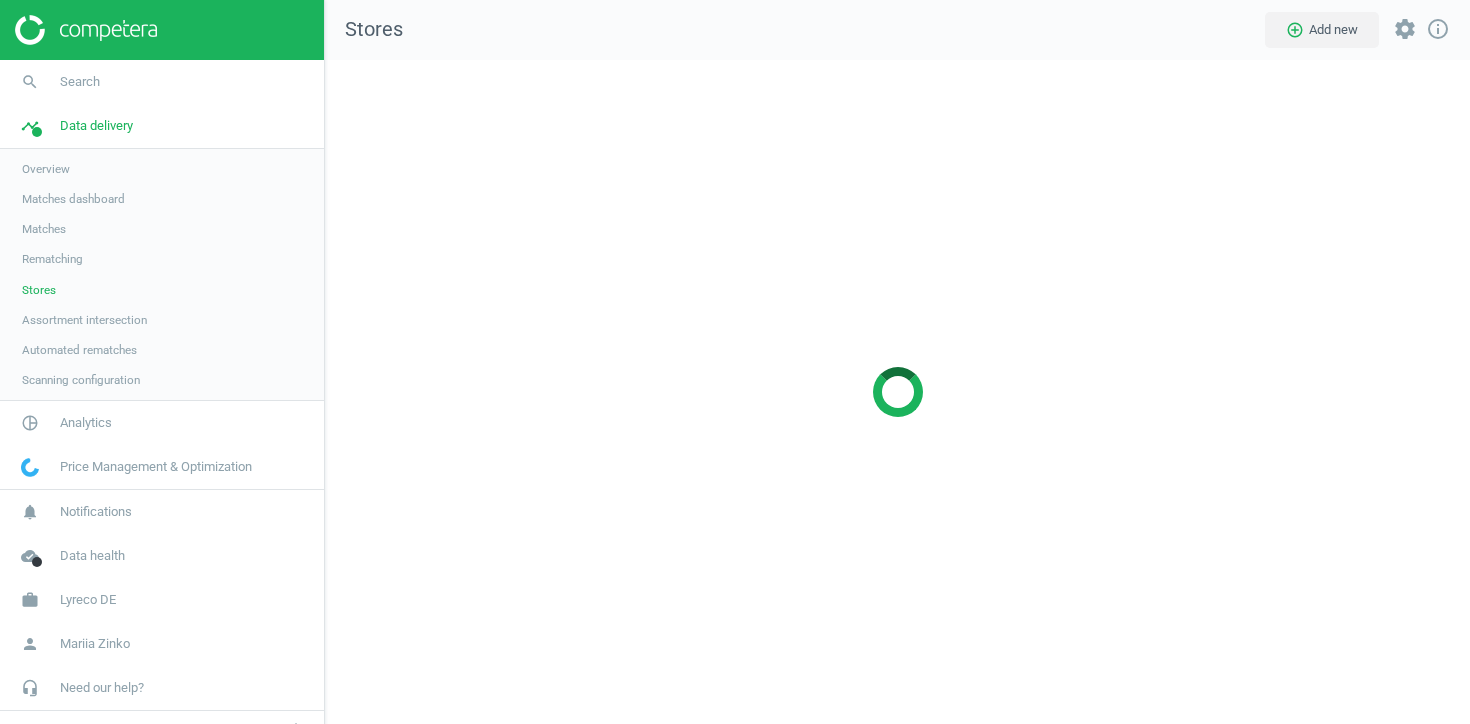 scroll, scrollTop: 10, scrollLeft: 10, axis: both 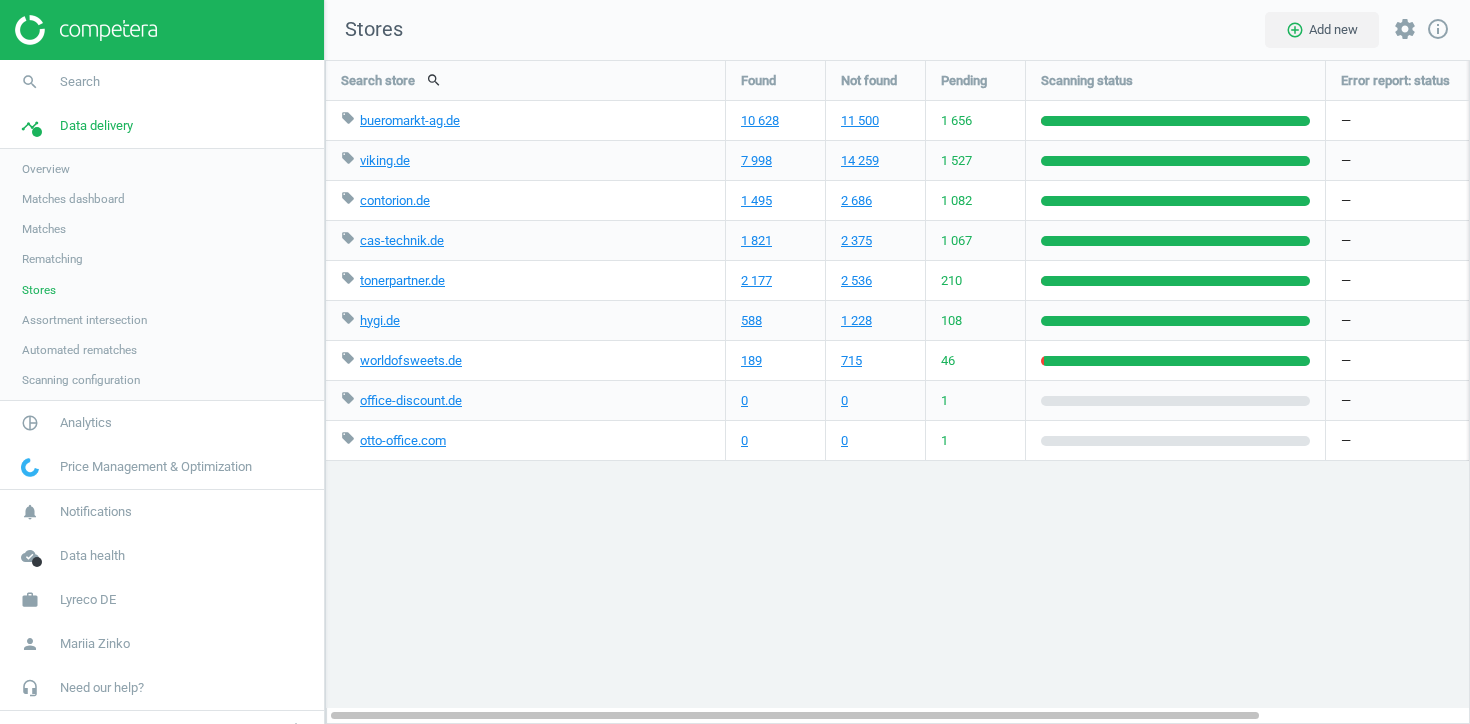 click on "Scanning configuration" at bounding box center (81, 380) 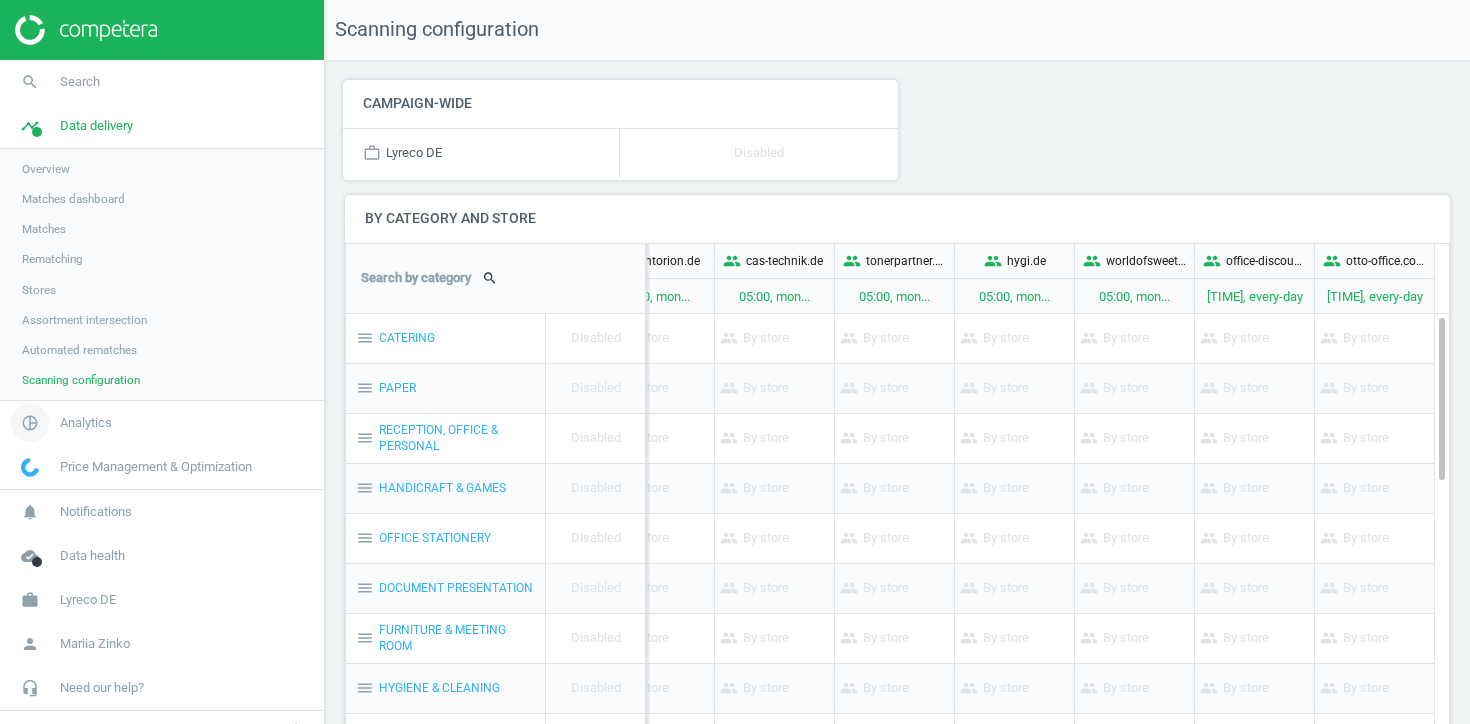click on "pie_chart_outlined Analytics" at bounding box center (162, 423) 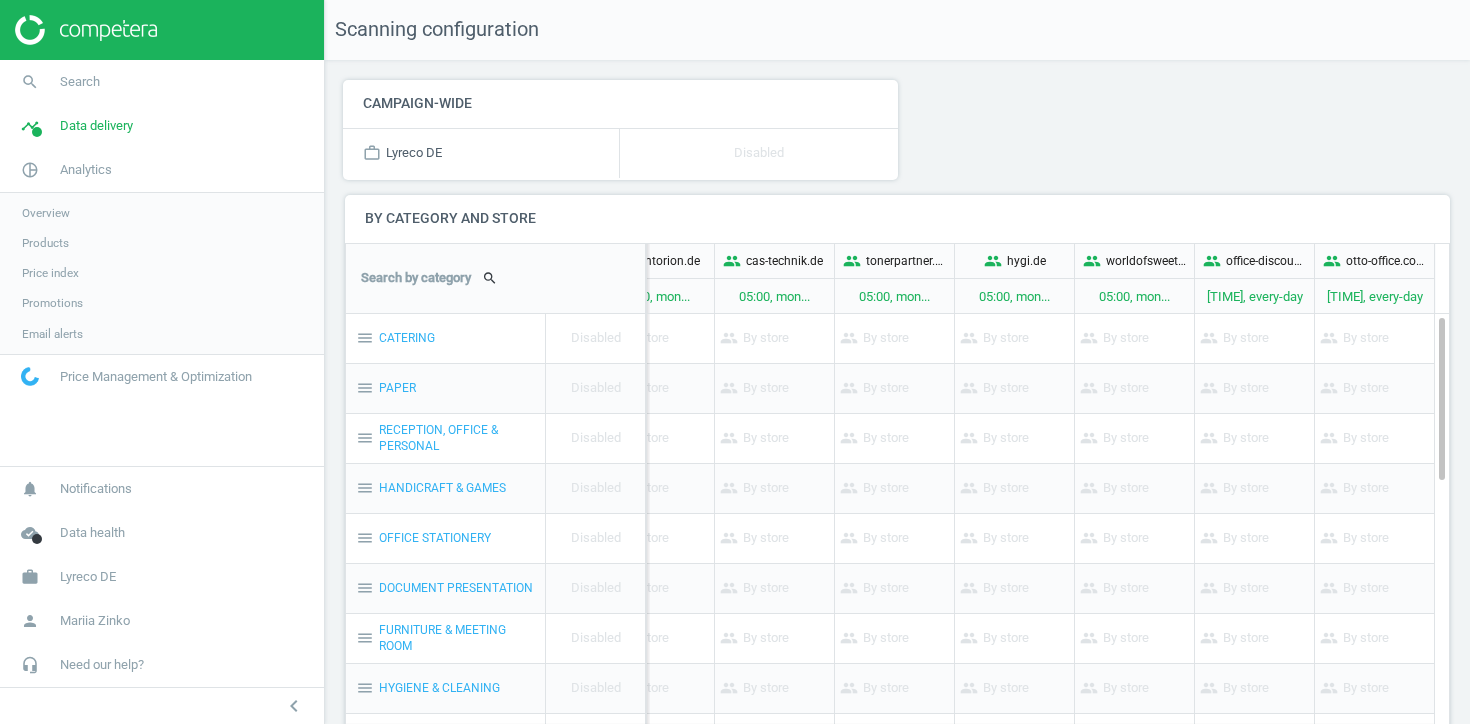 click on "Products" at bounding box center (45, 243) 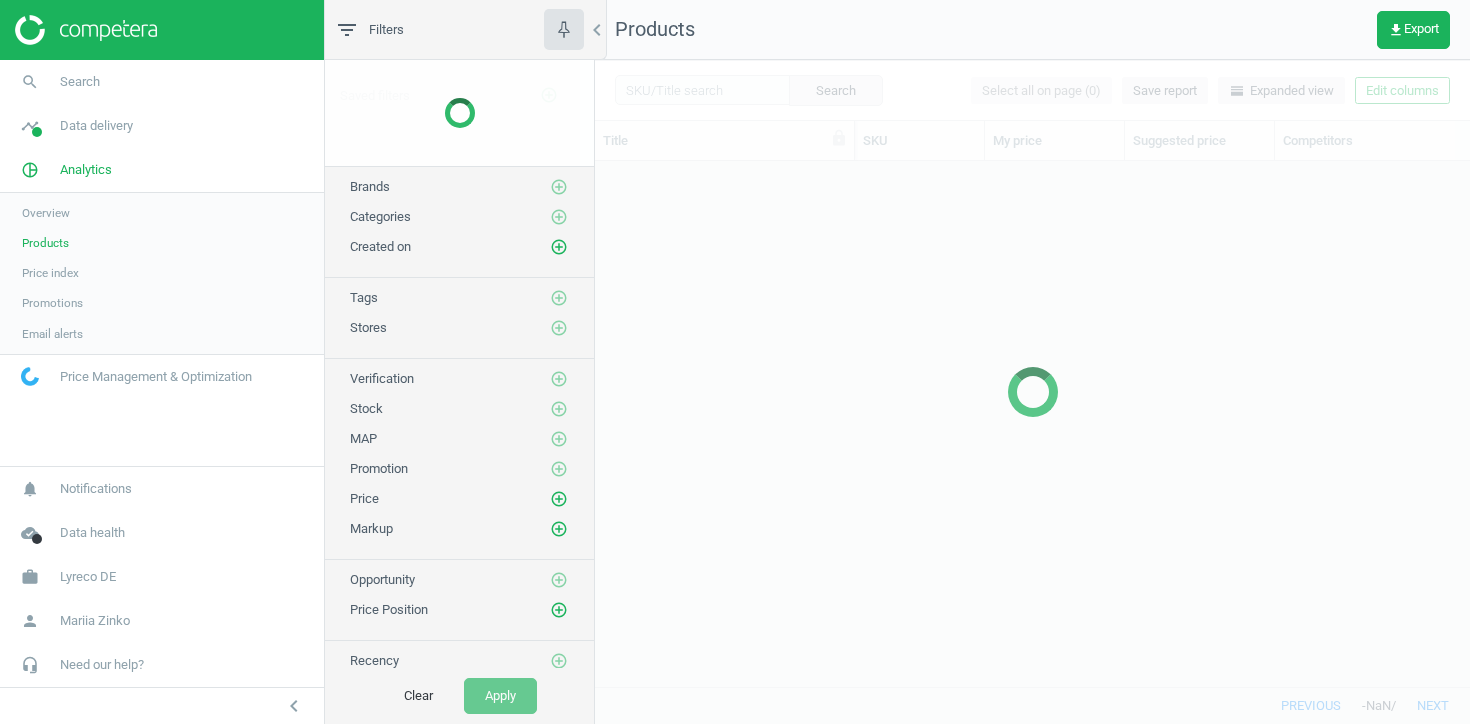 scroll, scrollTop: 1, scrollLeft: 1, axis: both 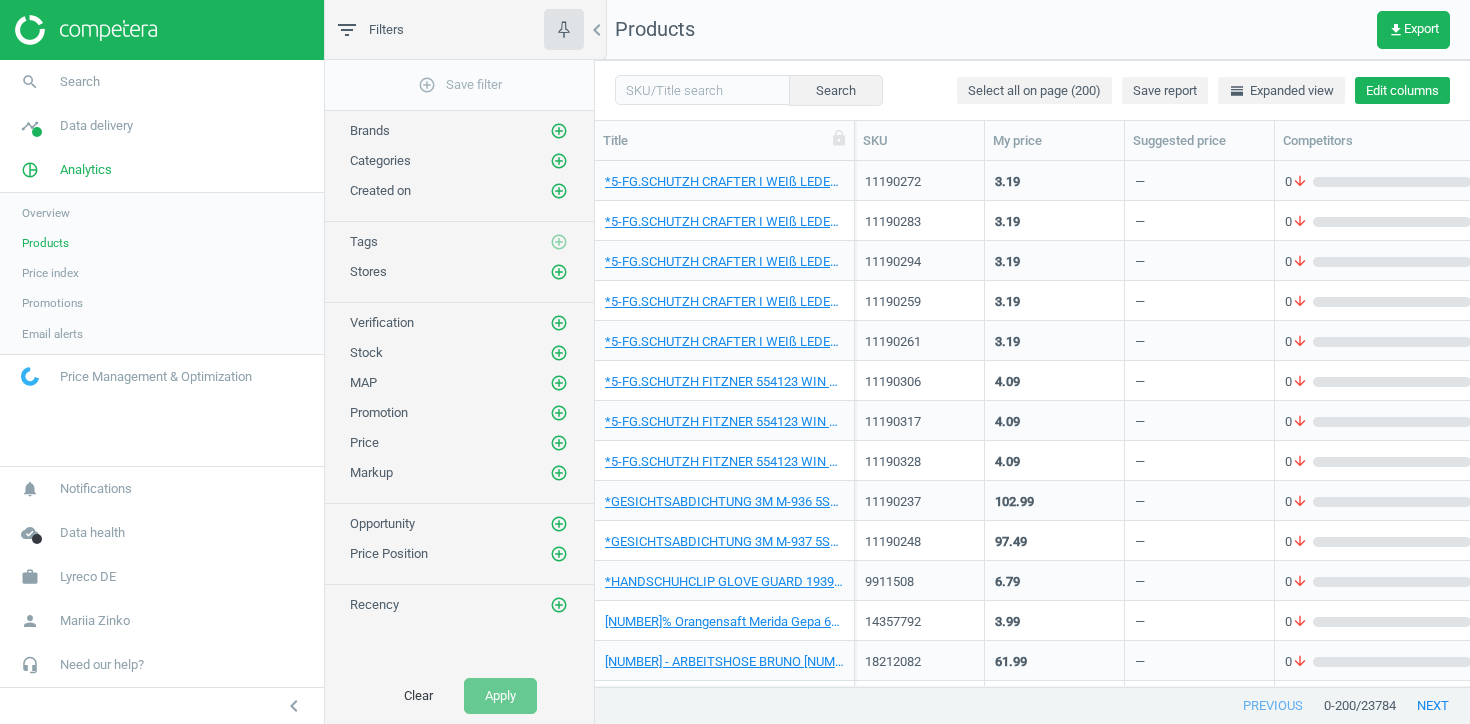 click on "Edit columns" at bounding box center [1402, 91] 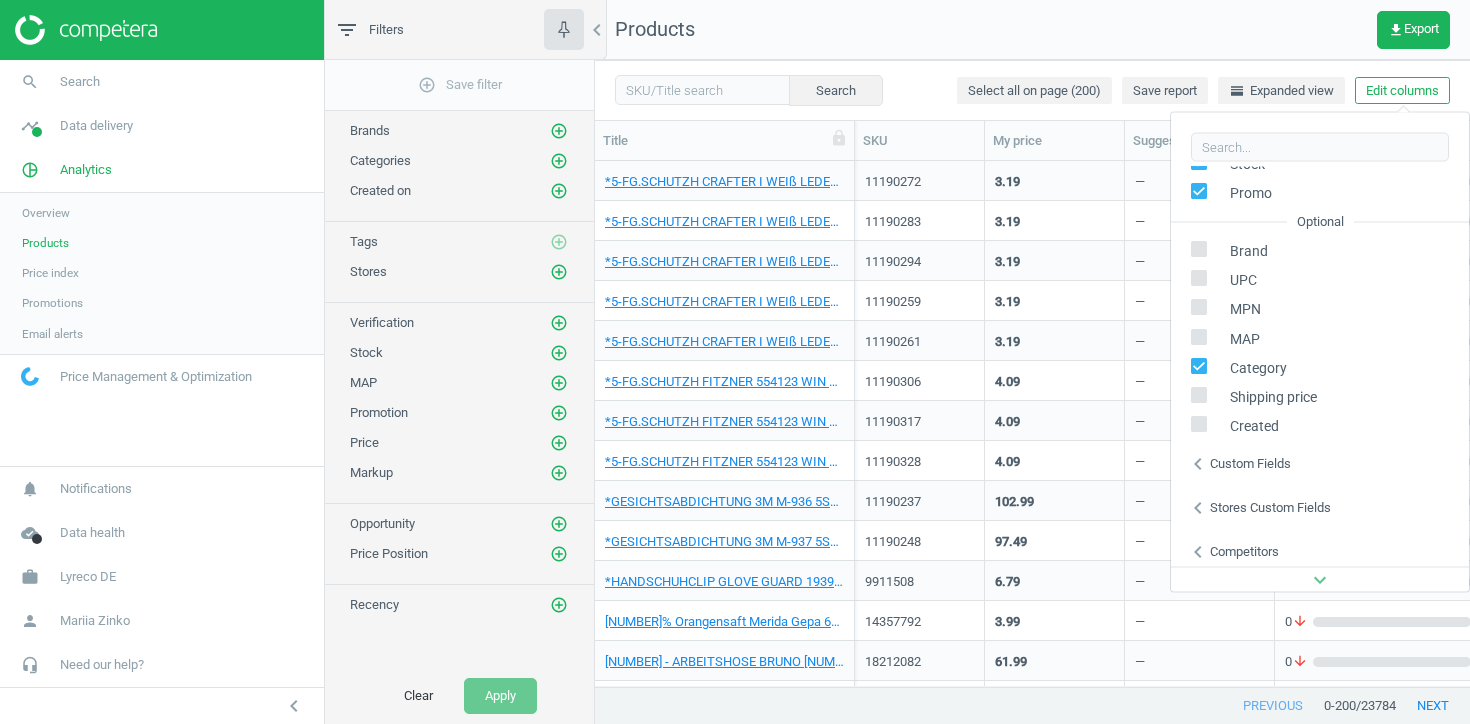 scroll, scrollTop: 271, scrollLeft: 0, axis: vertical 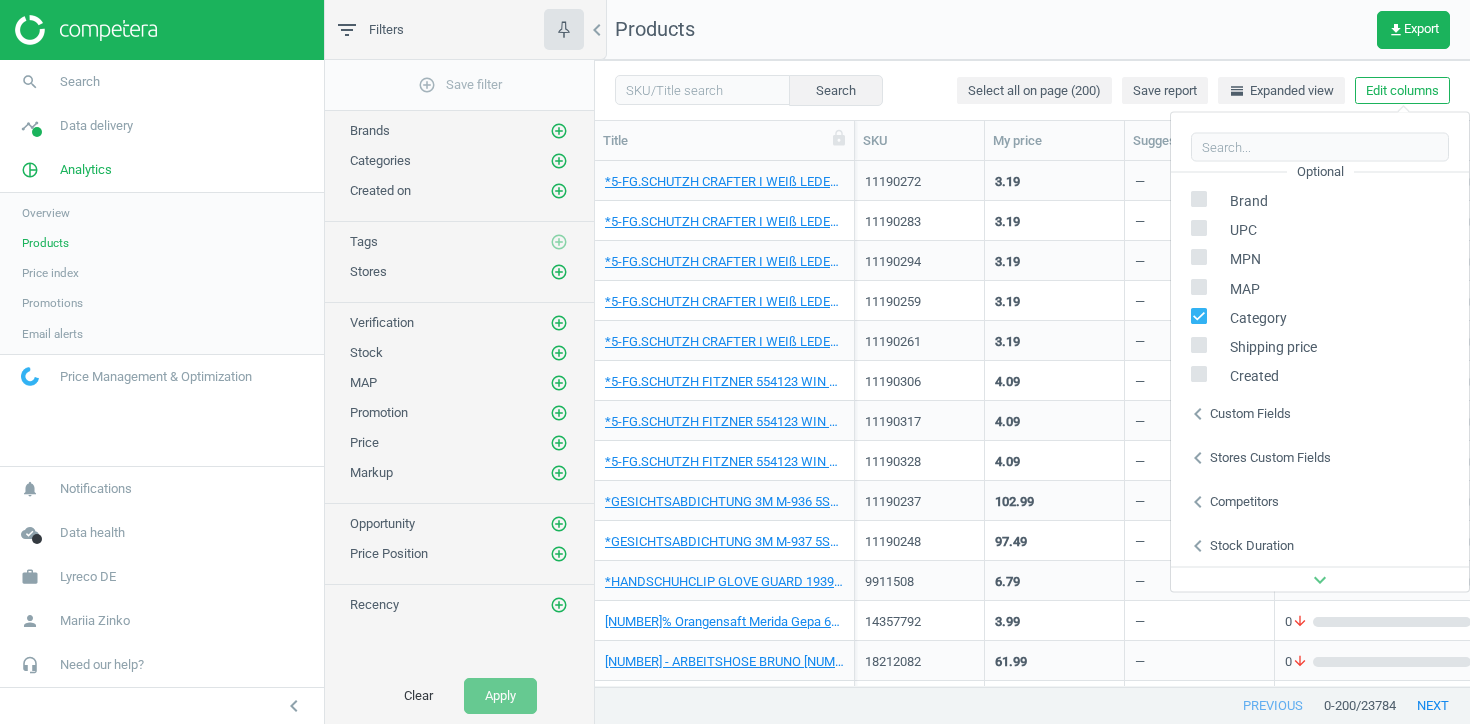 click on "Stores custom fields" at bounding box center (1270, 457) 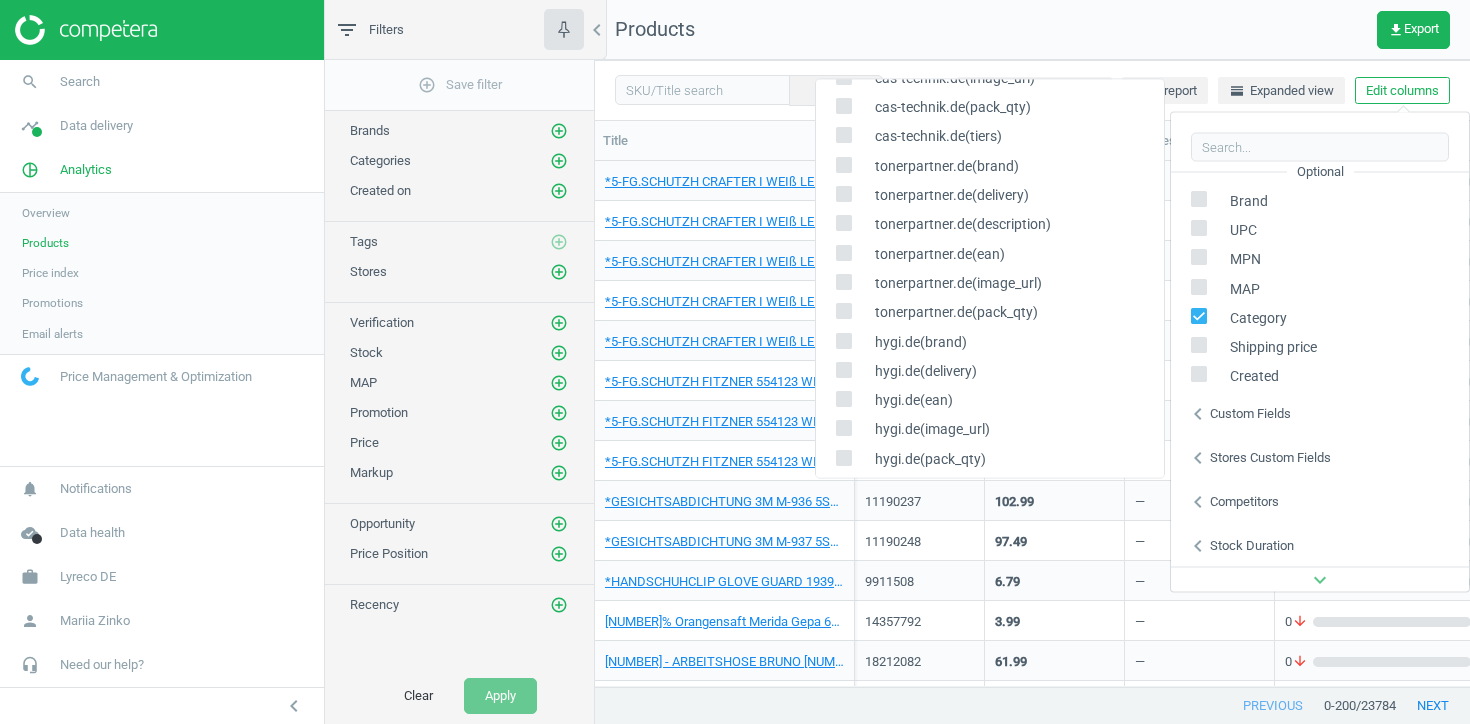 scroll, scrollTop: 932, scrollLeft: 0, axis: vertical 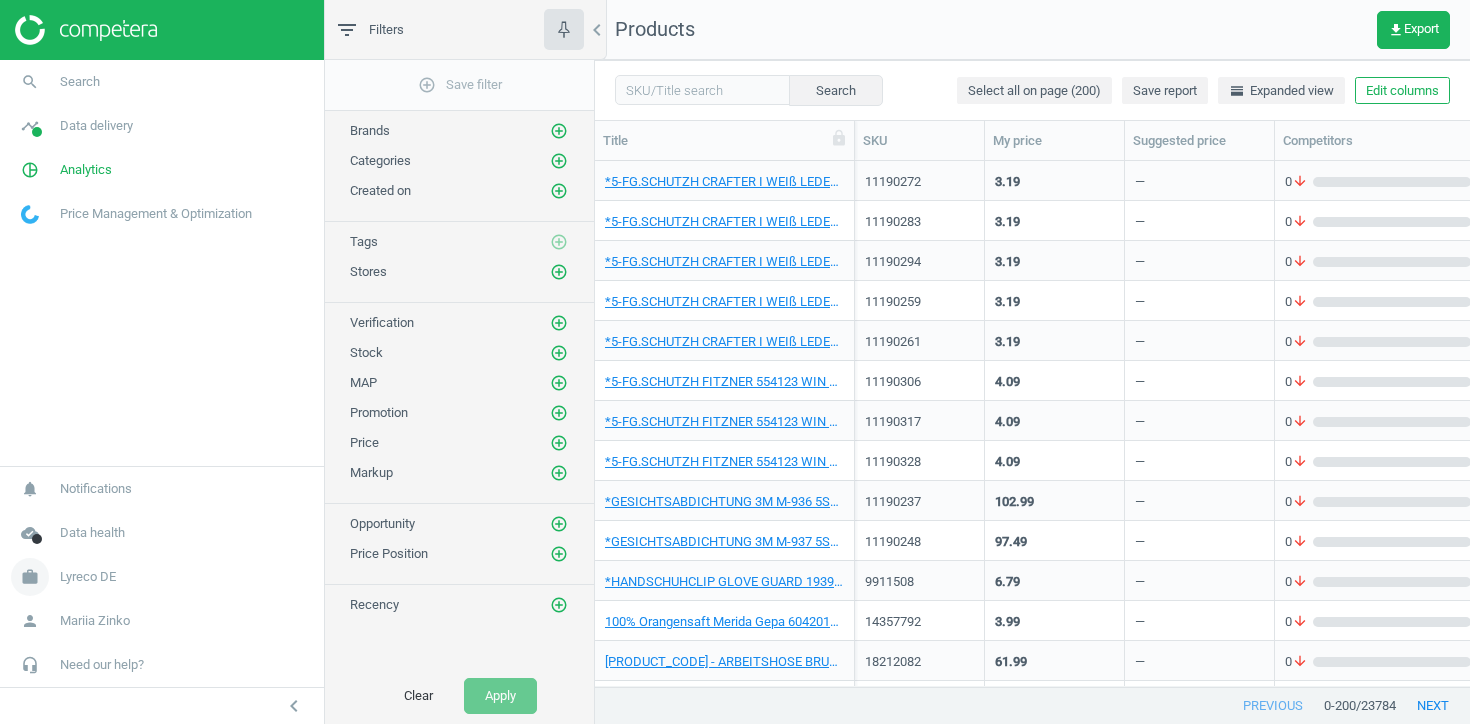 click on "Lyreco DE" at bounding box center (88, 577) 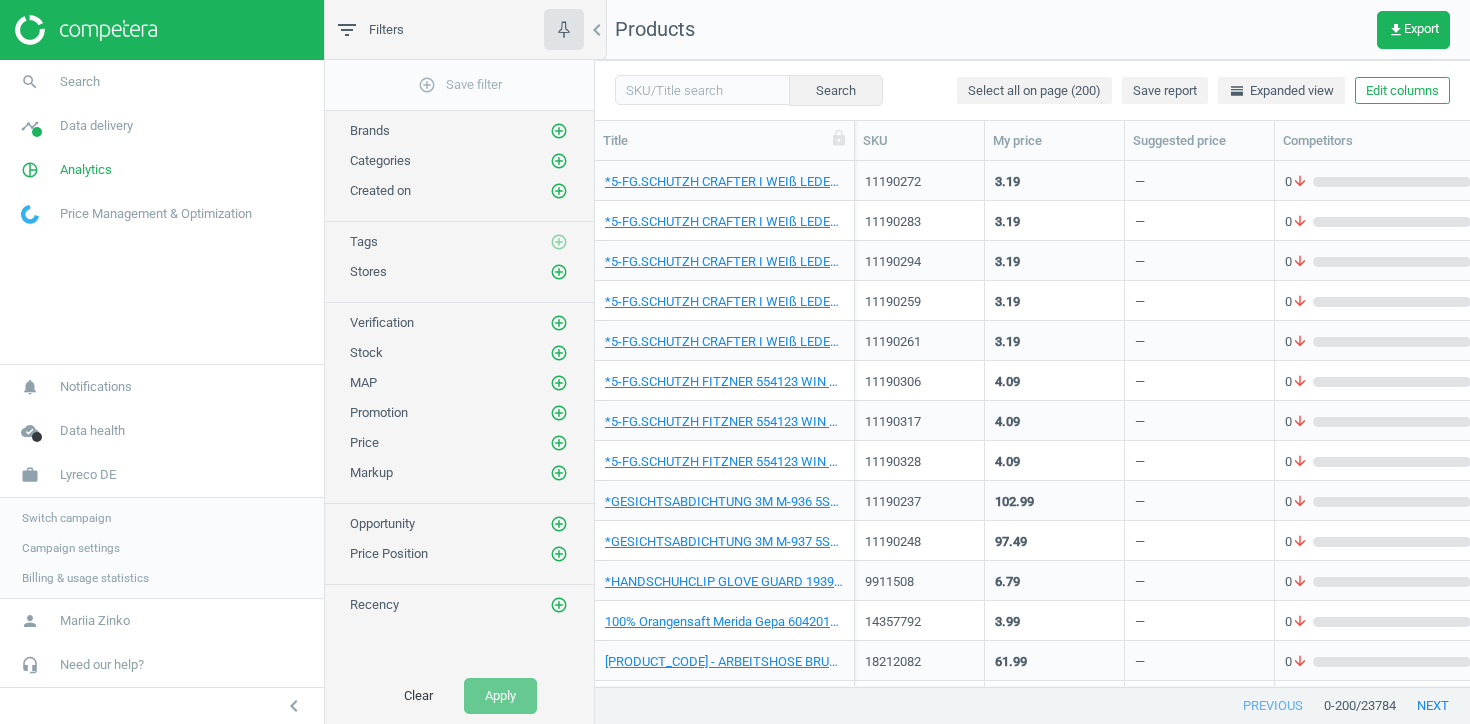 click on "Switch campaign" at bounding box center (66, 518) 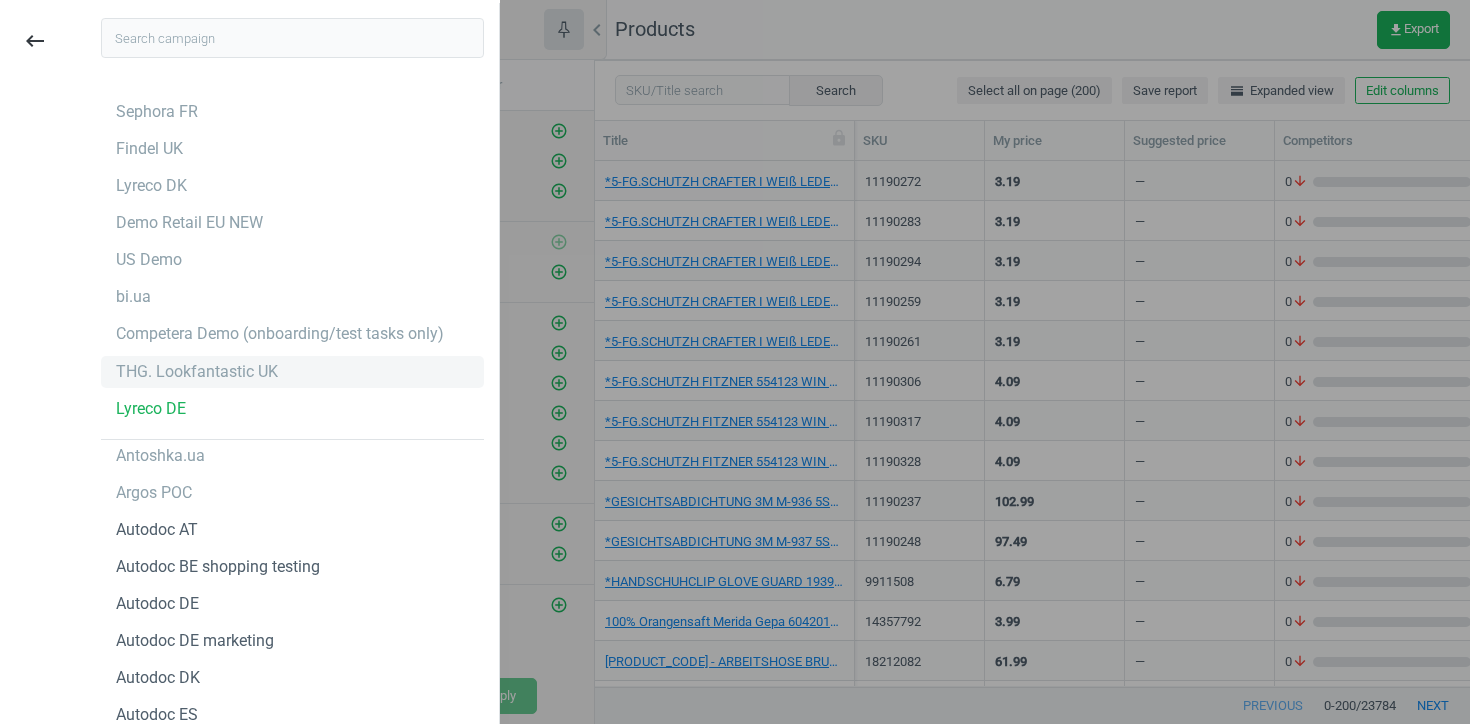 click on "THG. Lookfantastic UK" at bounding box center (197, 372) 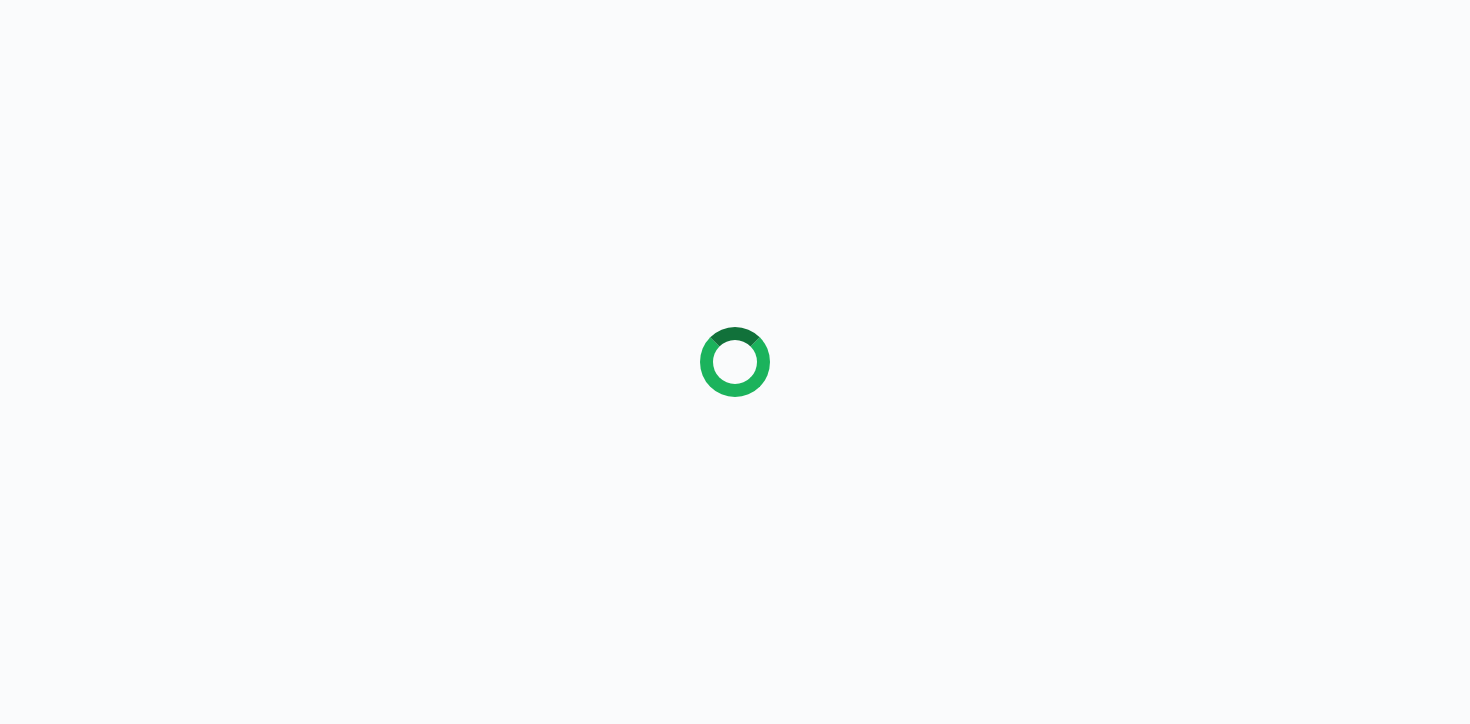 scroll, scrollTop: 0, scrollLeft: 0, axis: both 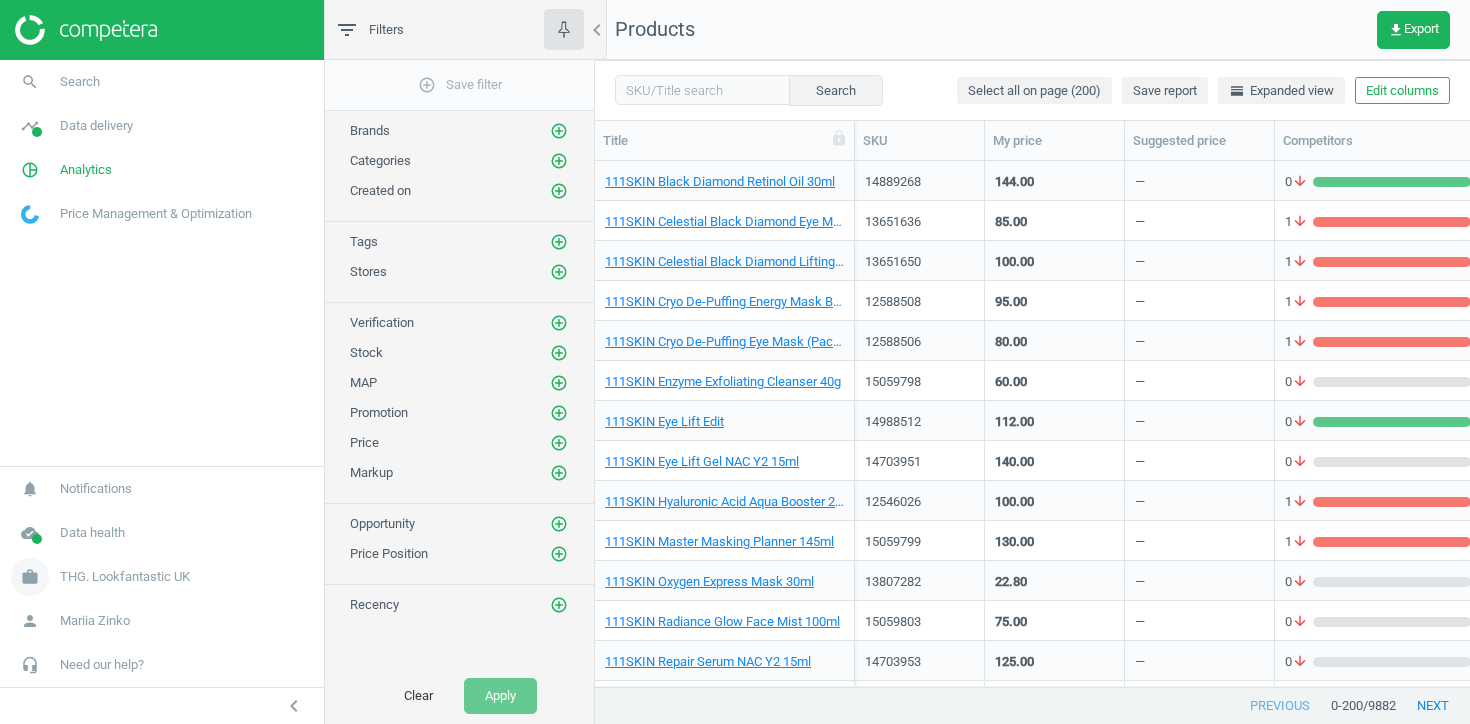 click on "THG. Lookfantastic UK" at bounding box center [125, 577] 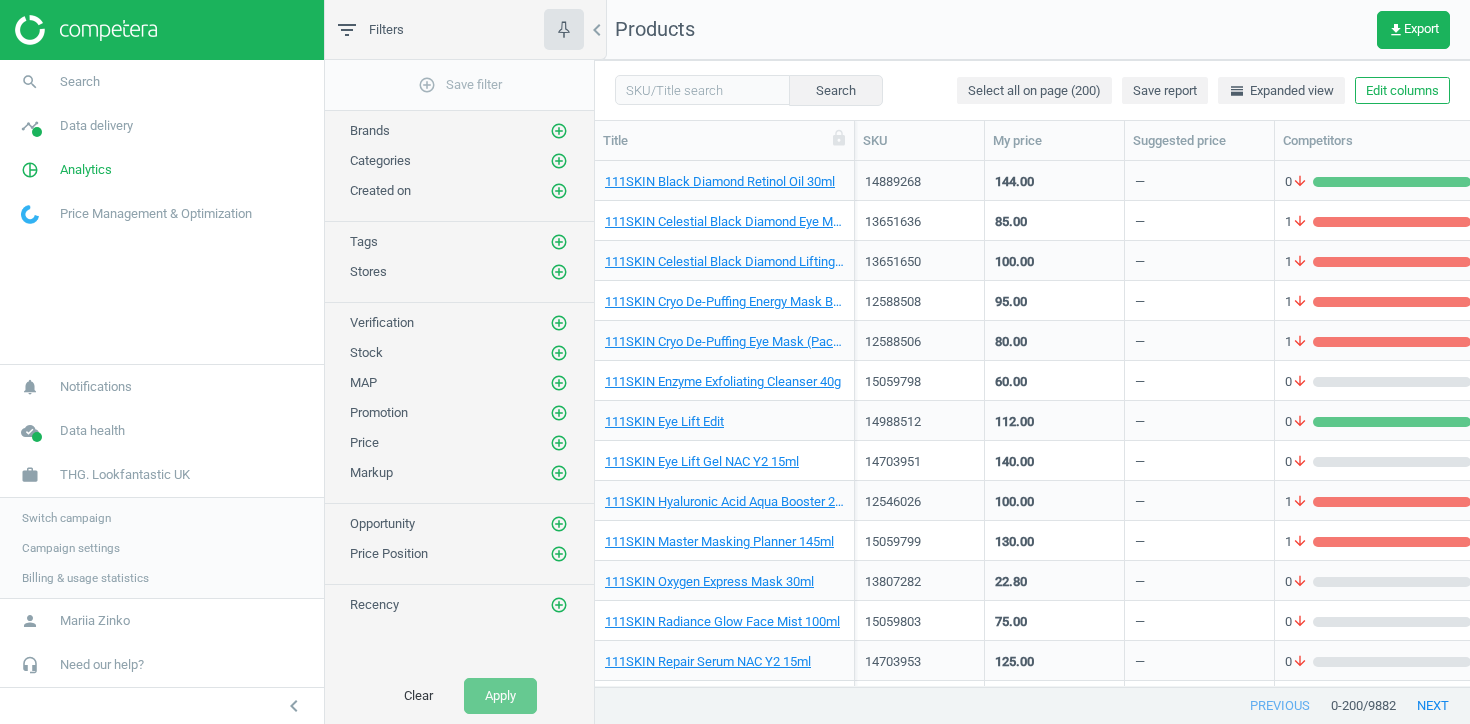 click on "Campaign settings" at bounding box center (71, 548) 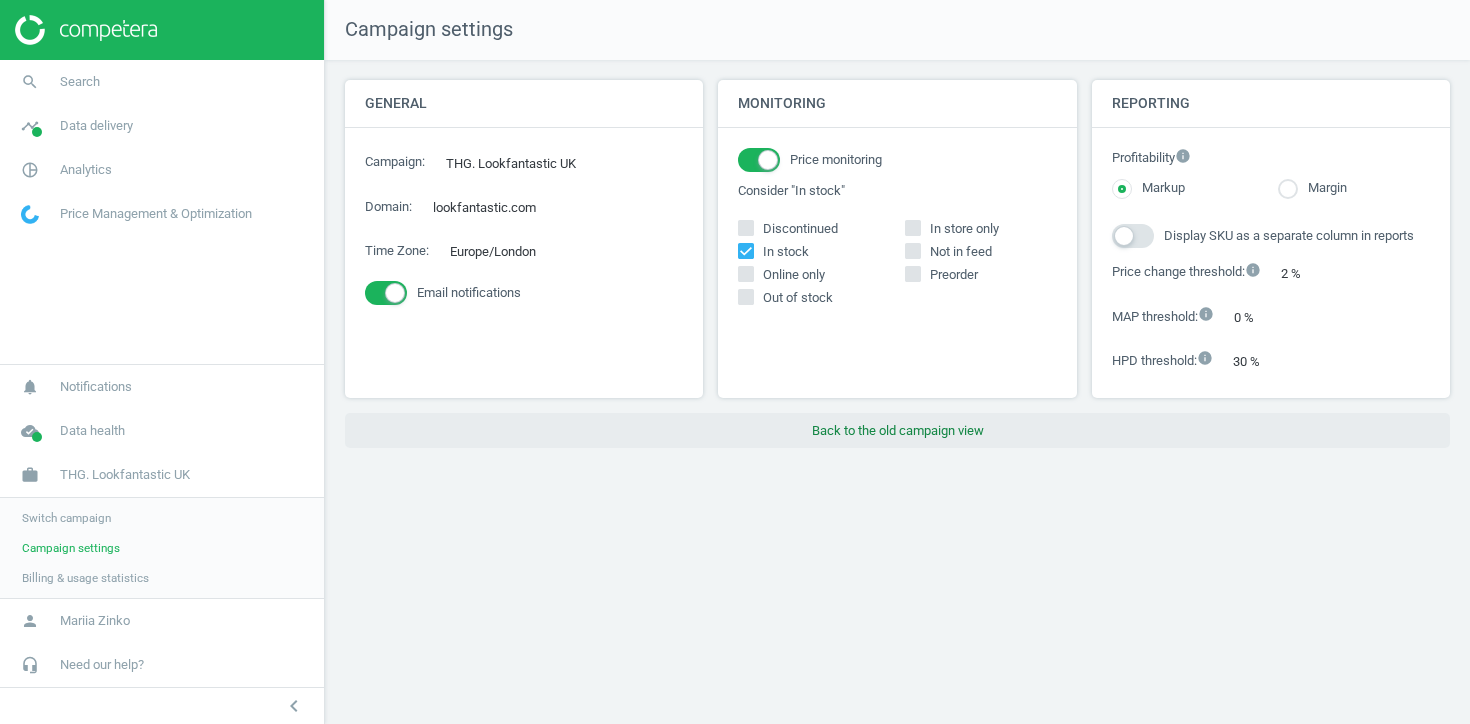 click on "Back to the old campaign view" at bounding box center (897, 431) 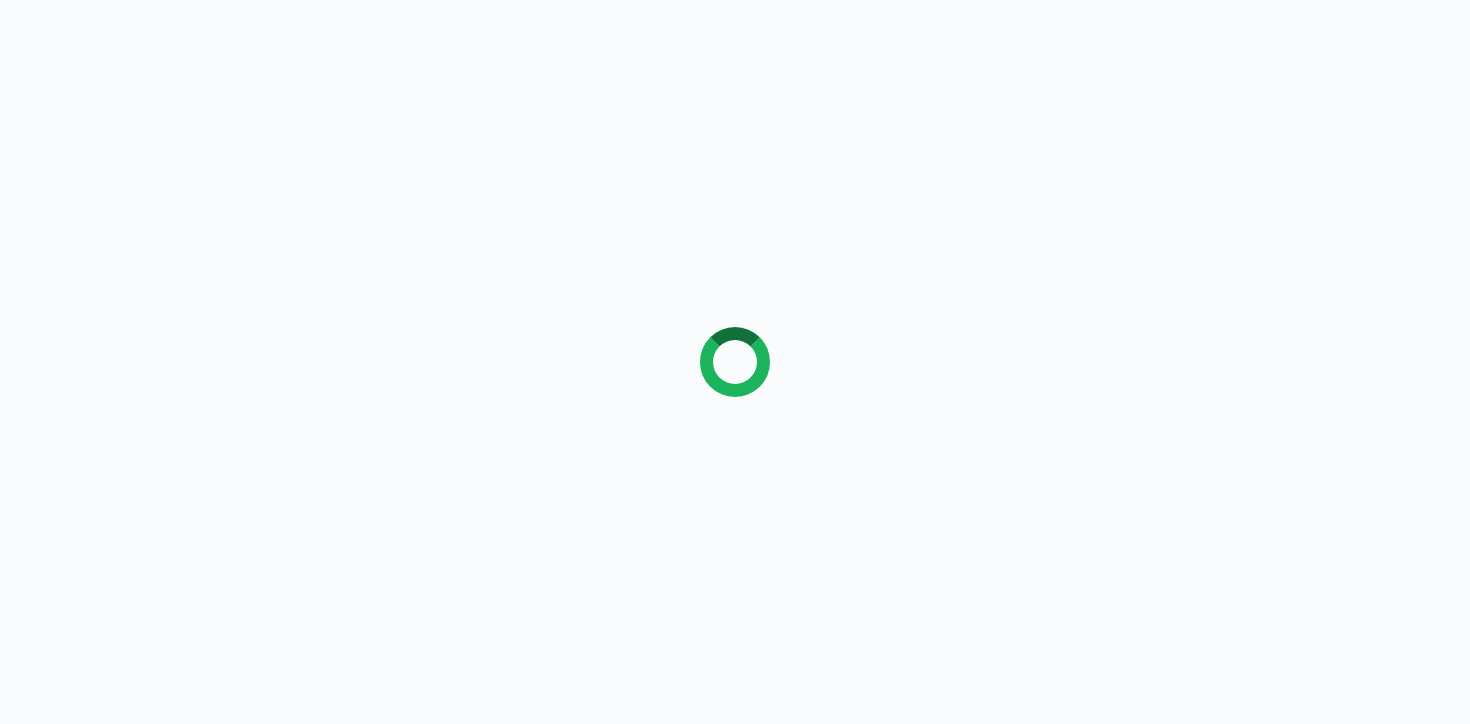 scroll, scrollTop: 0, scrollLeft: 0, axis: both 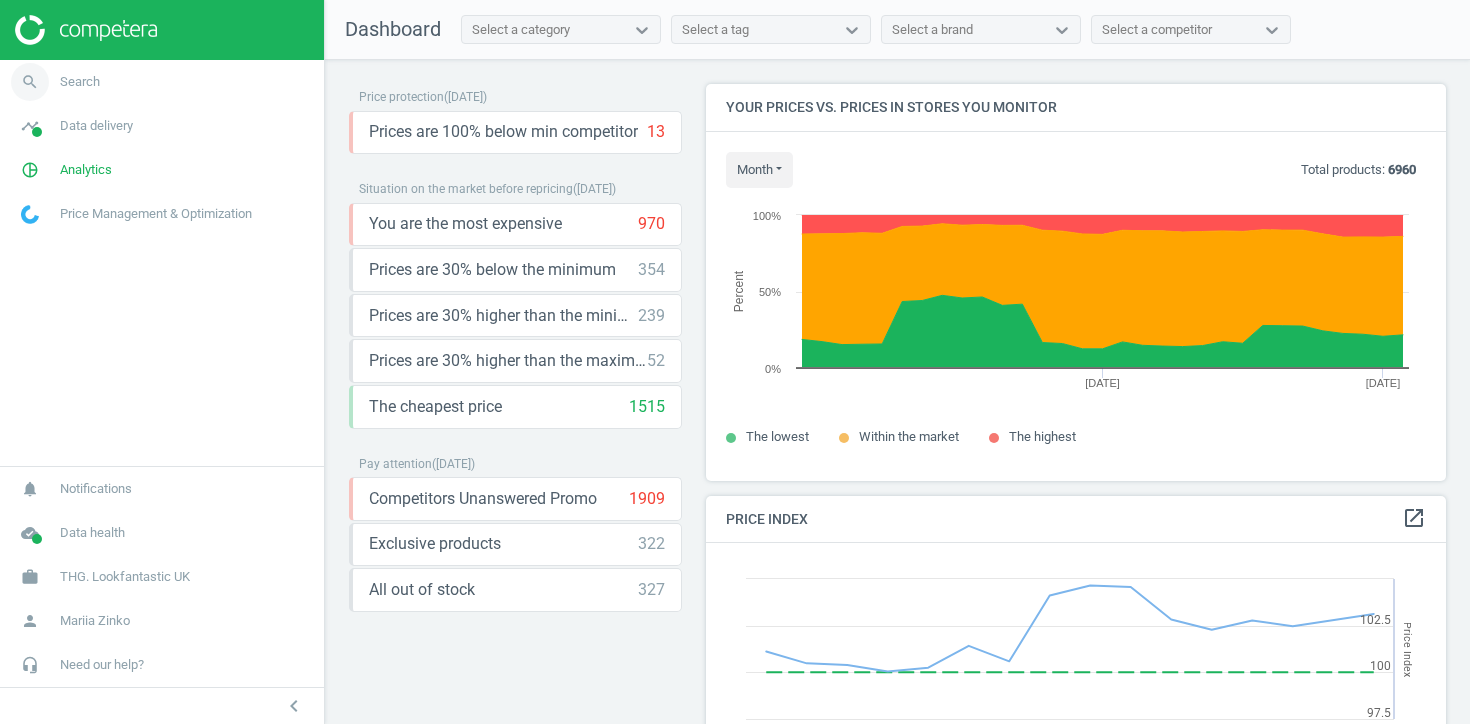 click on "search Search" at bounding box center (162, 82) 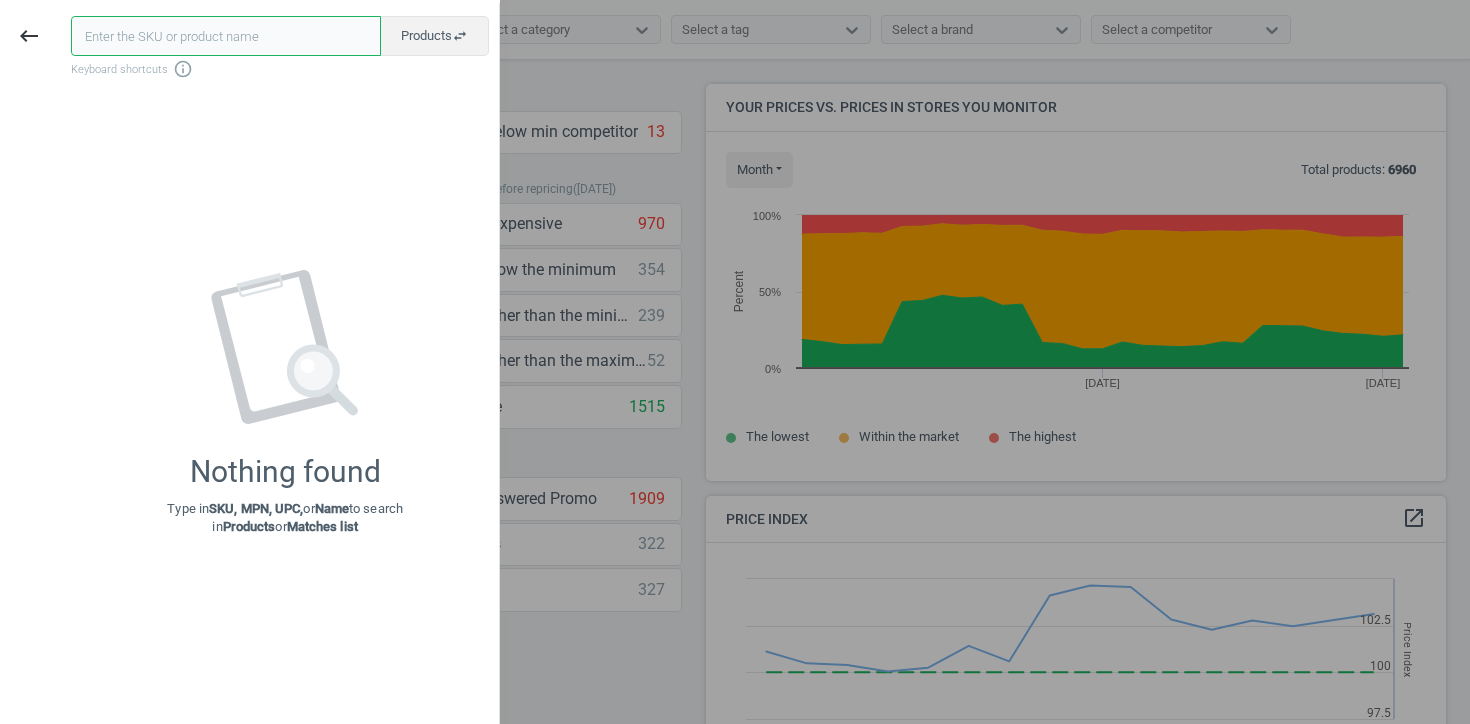 paste on "11141529" 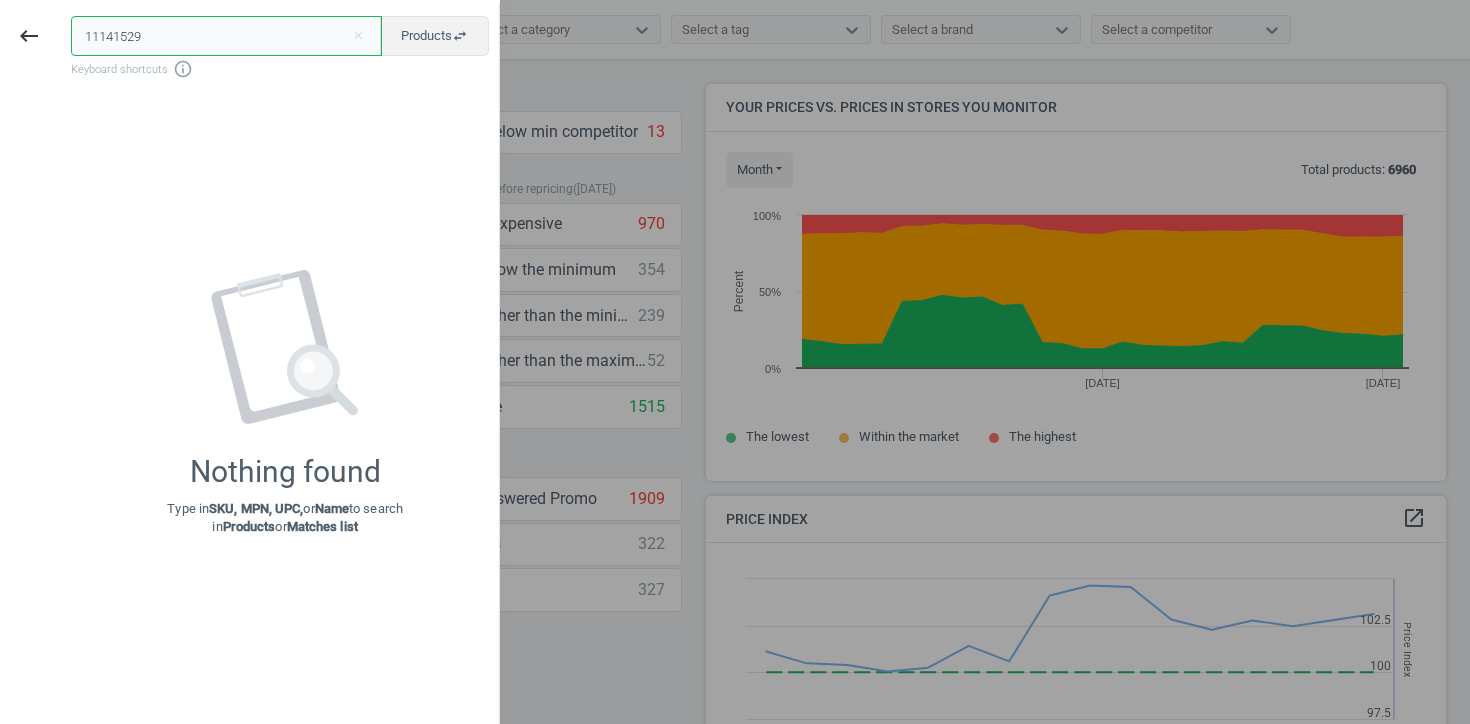 type on "11141529" 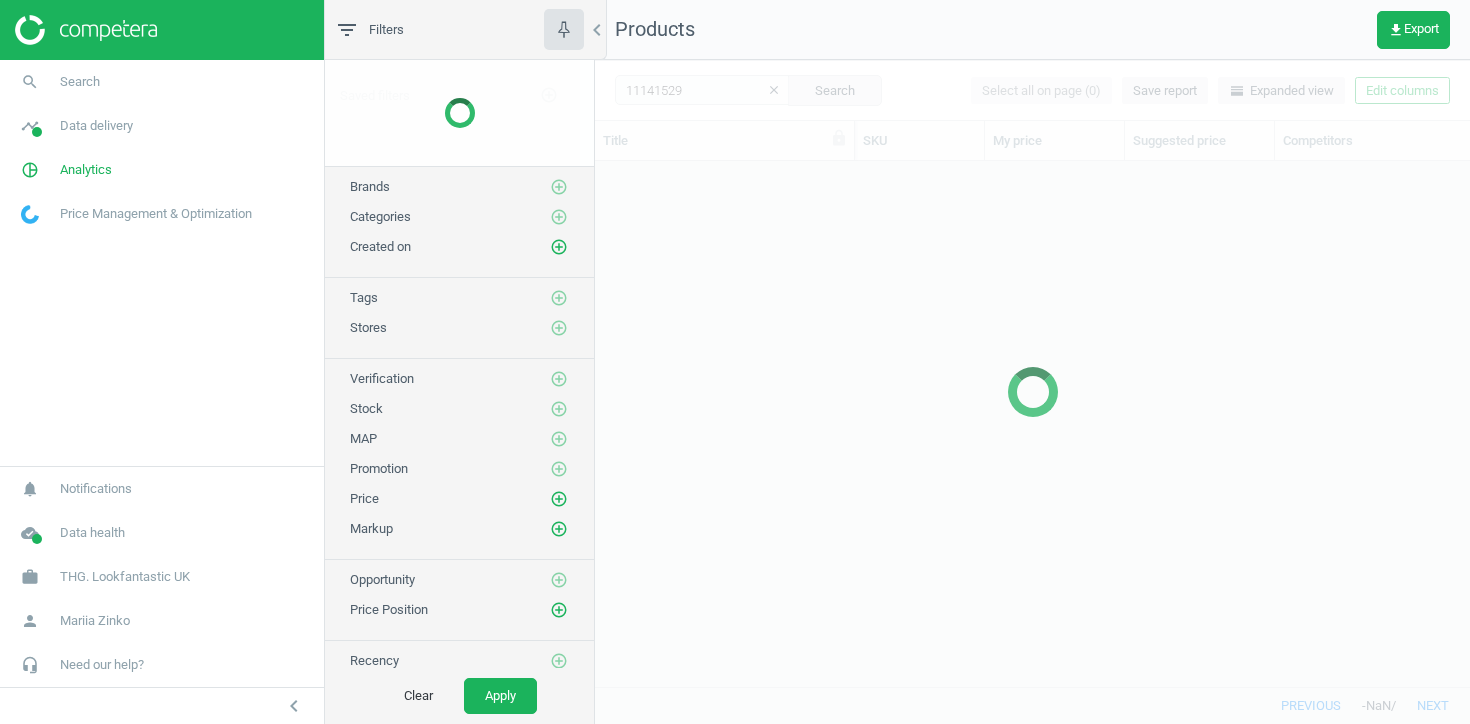 scroll, scrollTop: 1, scrollLeft: 1, axis: both 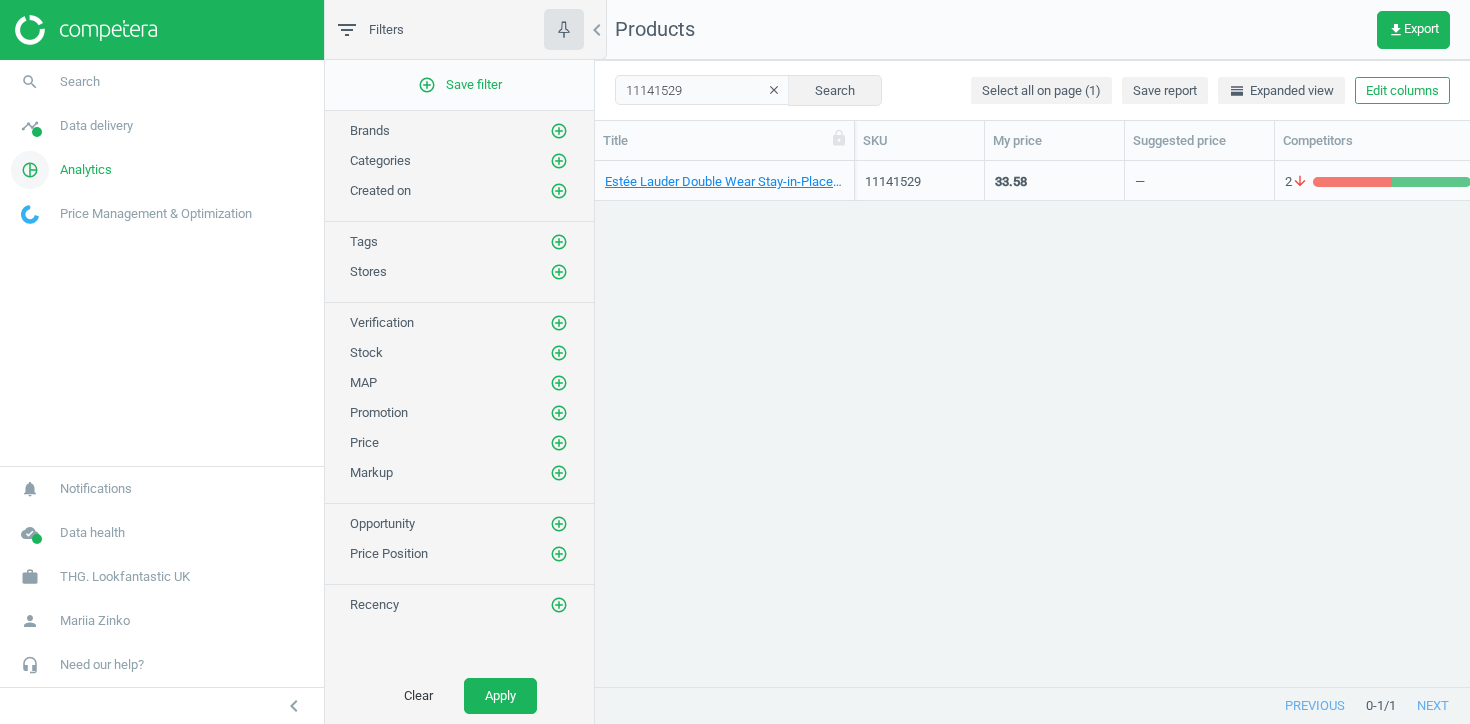 click on "Analytics" at bounding box center (86, 170) 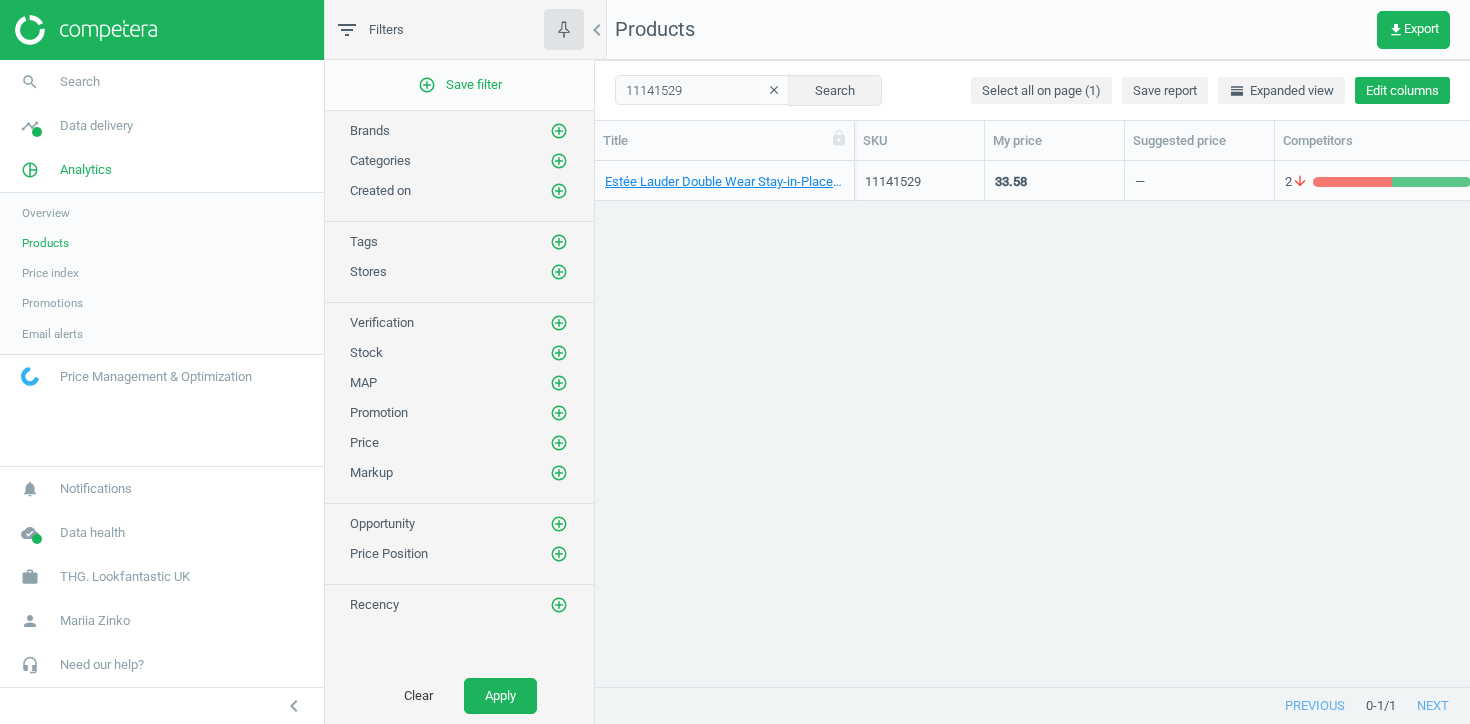click on "Edit columns" at bounding box center (1402, 91) 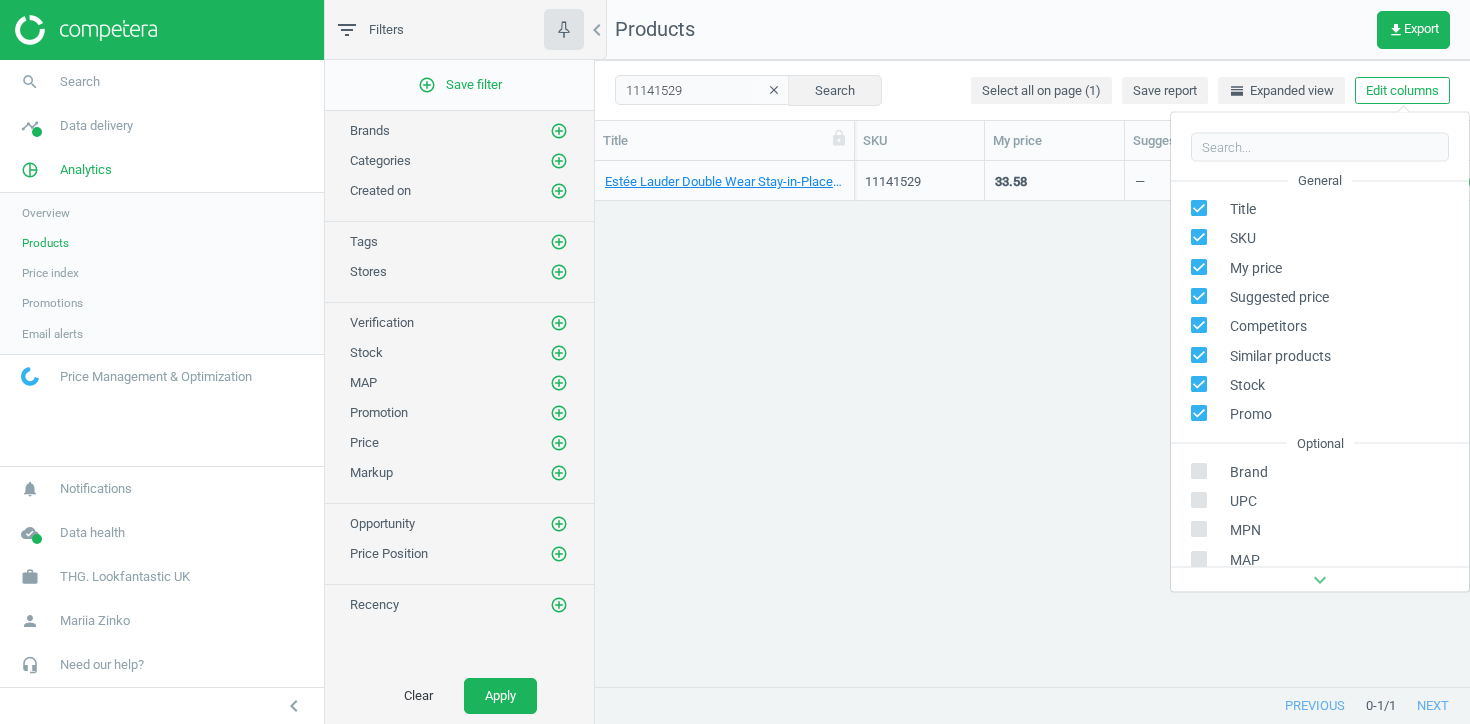 scroll, scrollTop: 227, scrollLeft: 0, axis: vertical 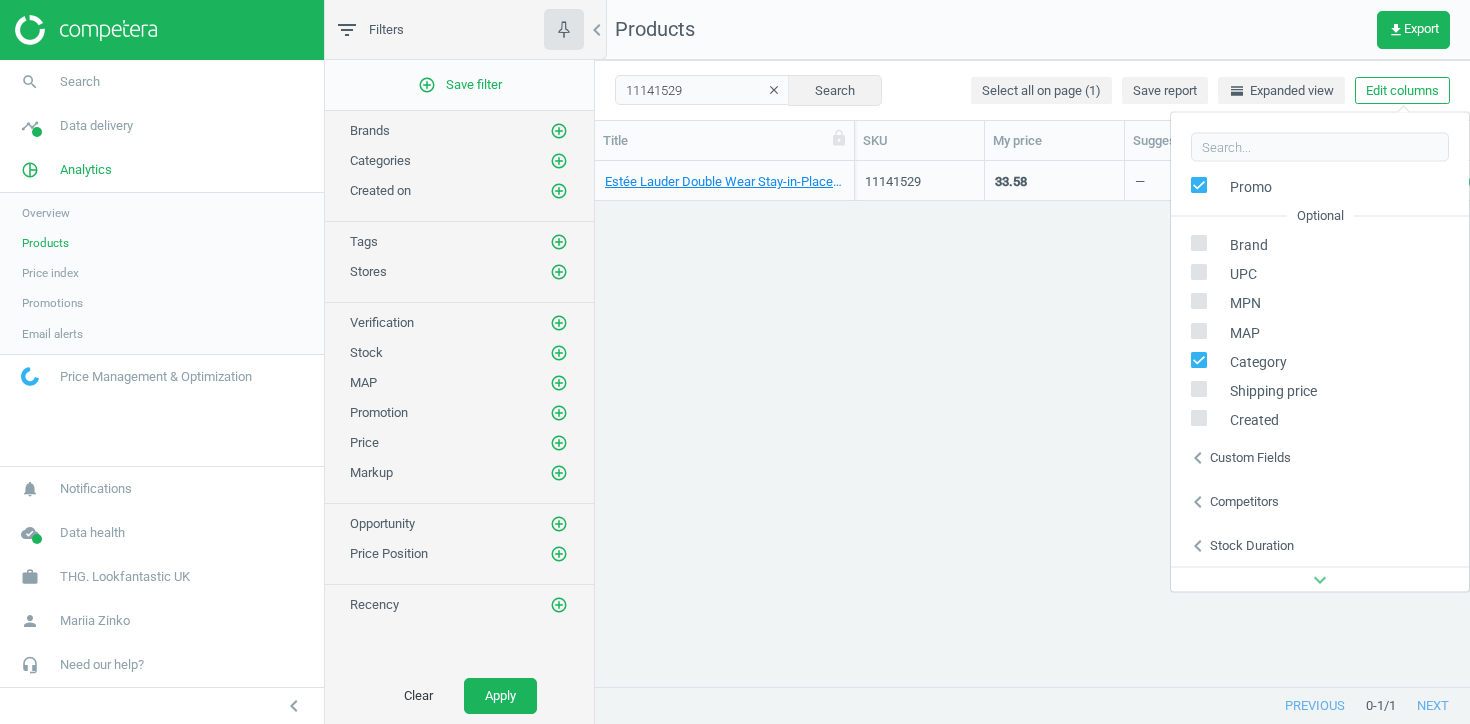 click on "Custom fields" at bounding box center [1250, 457] 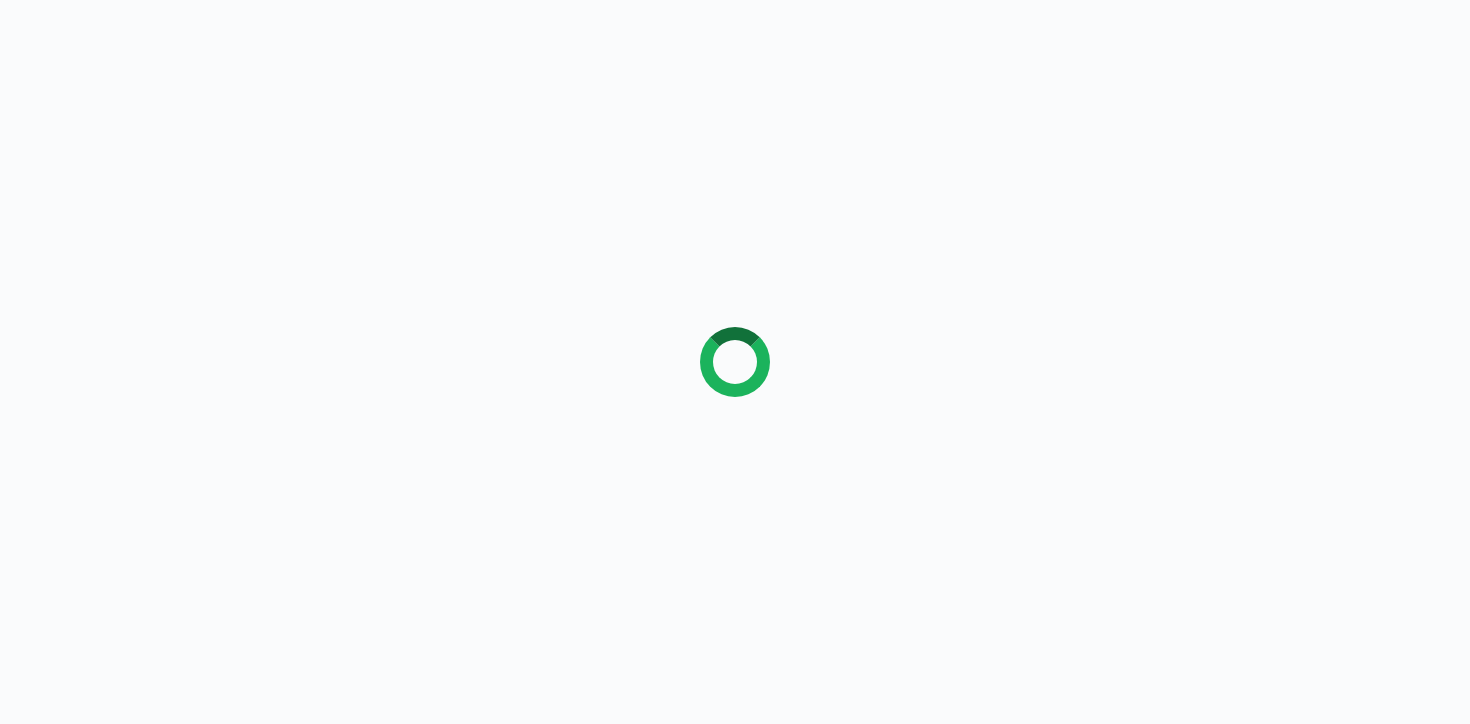 scroll, scrollTop: 0, scrollLeft: 0, axis: both 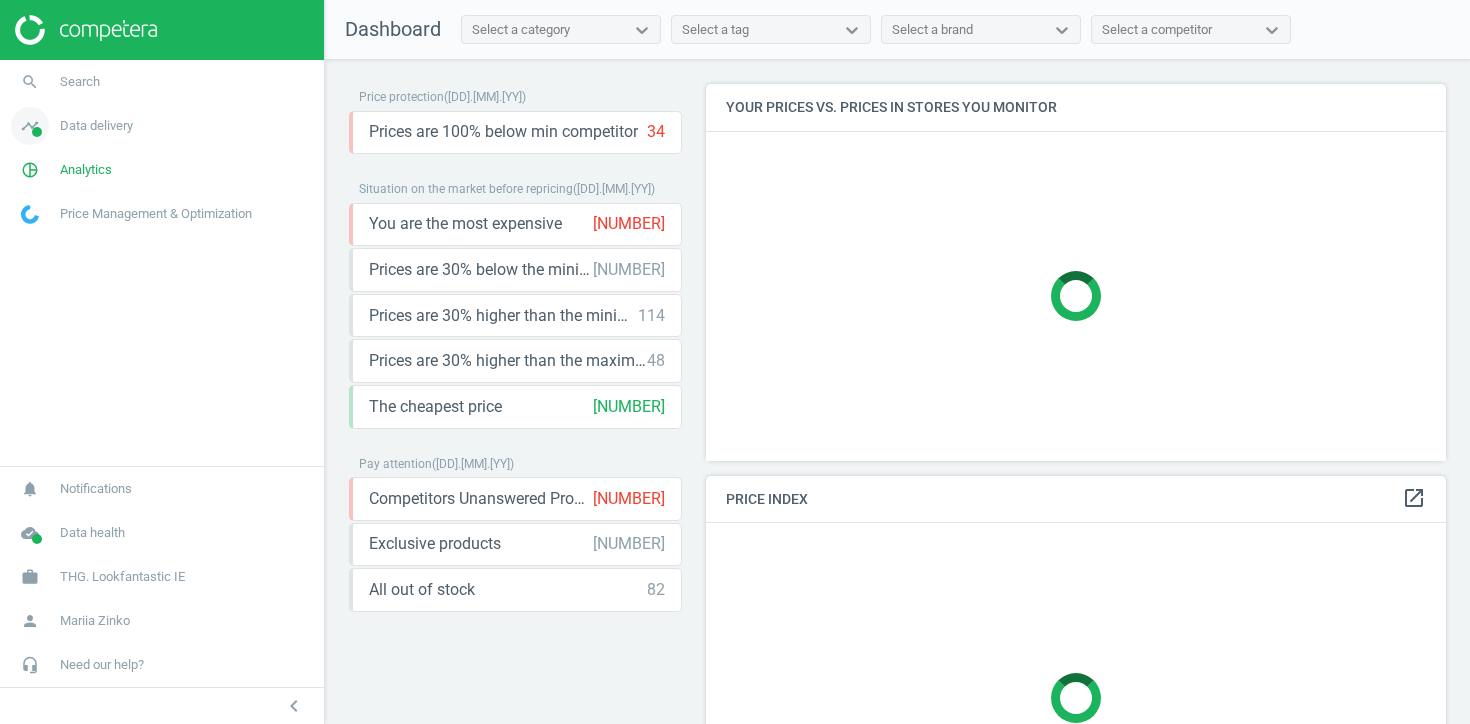 click on "Data delivery" at bounding box center [96, 126] 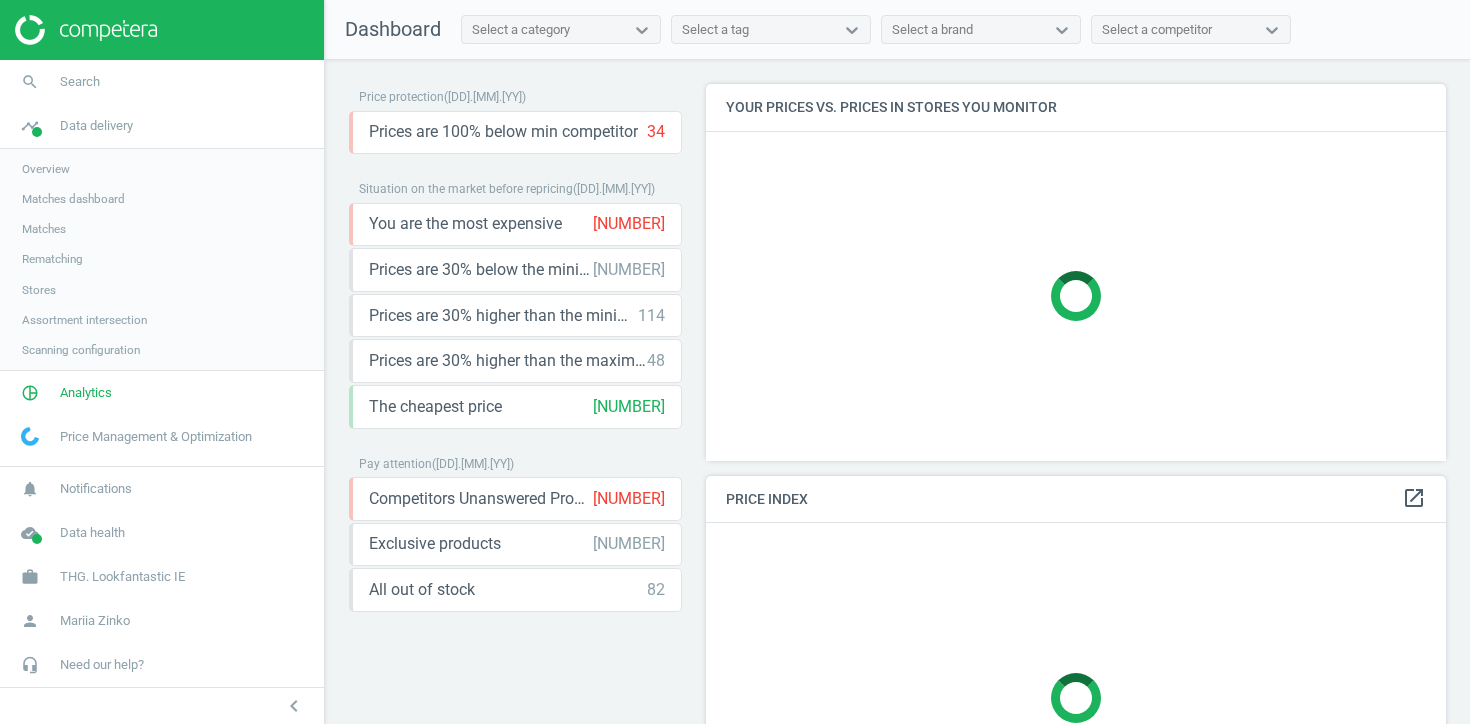 scroll, scrollTop: 10, scrollLeft: 10, axis: both 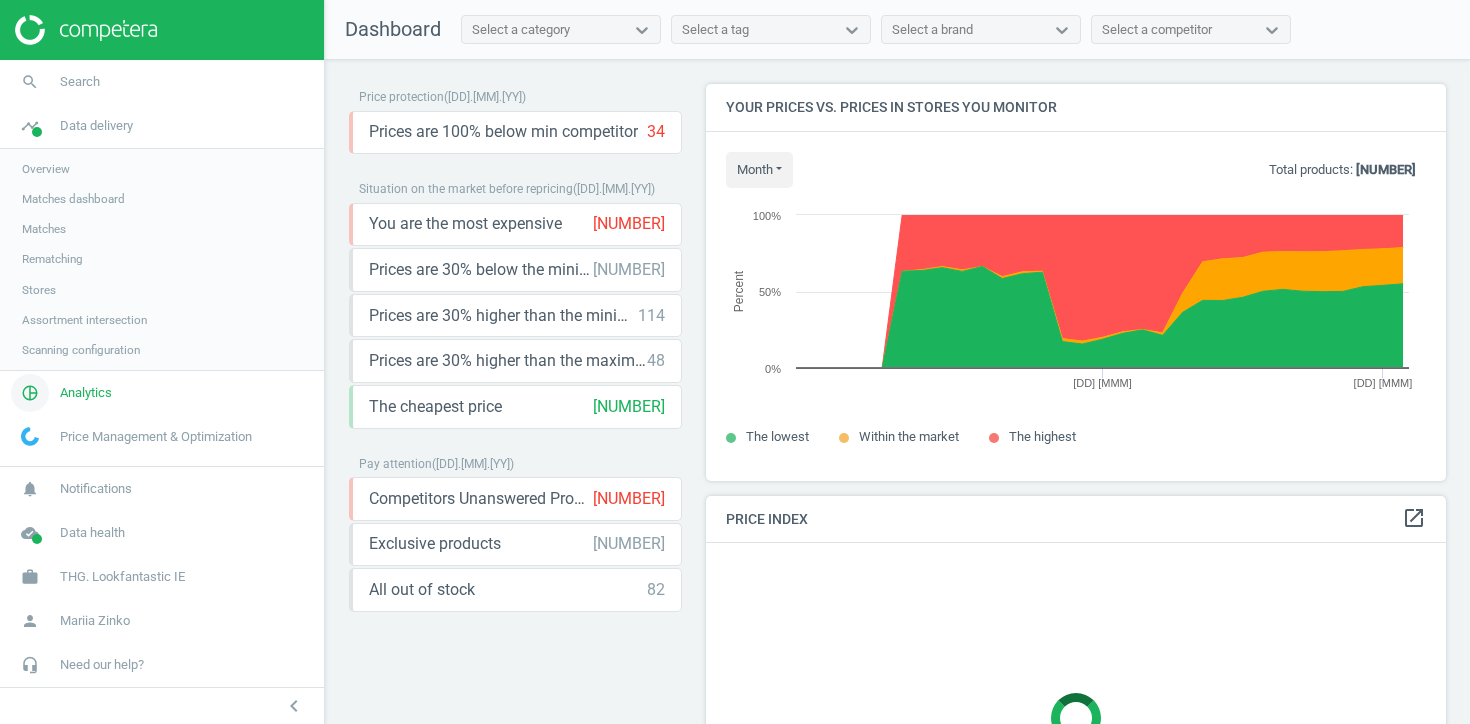 click on "Analytics" at bounding box center [86, 393] 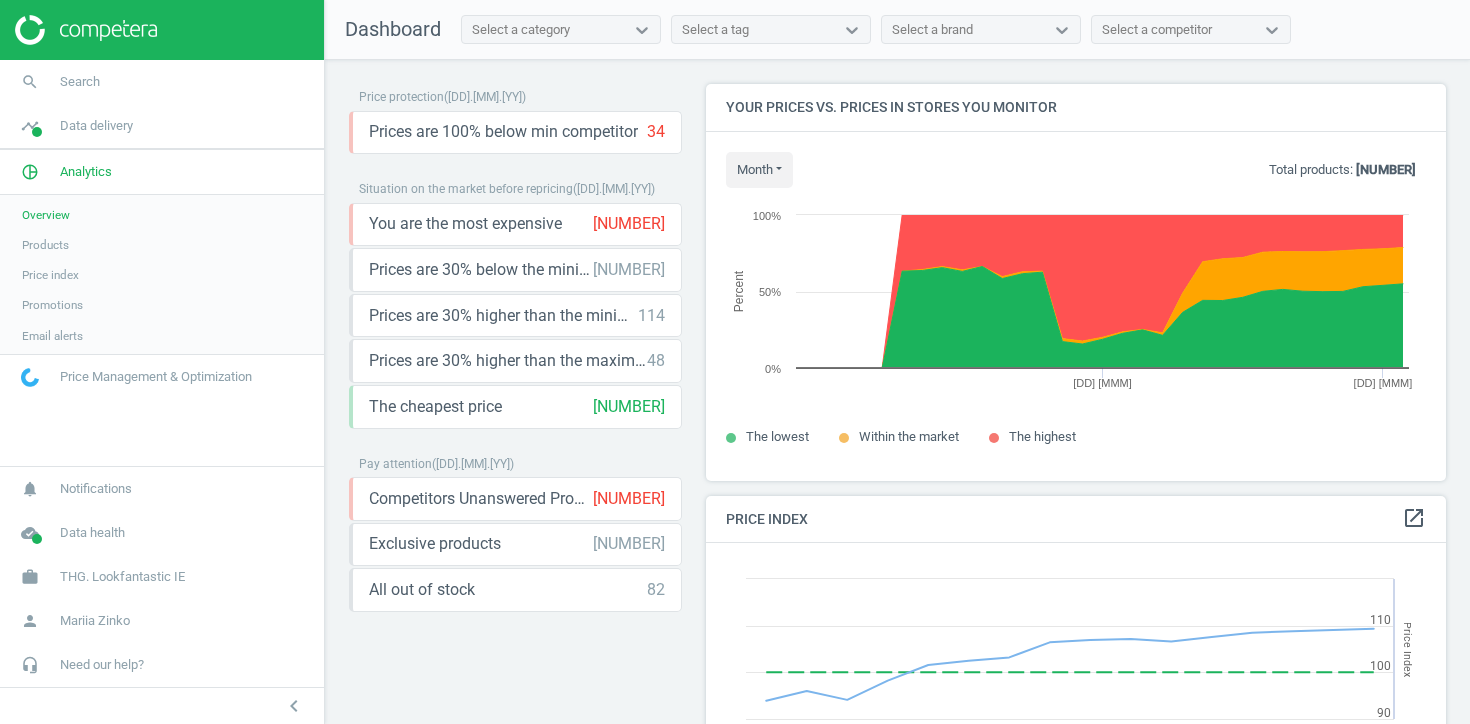 scroll, scrollTop: 10, scrollLeft: 10, axis: both 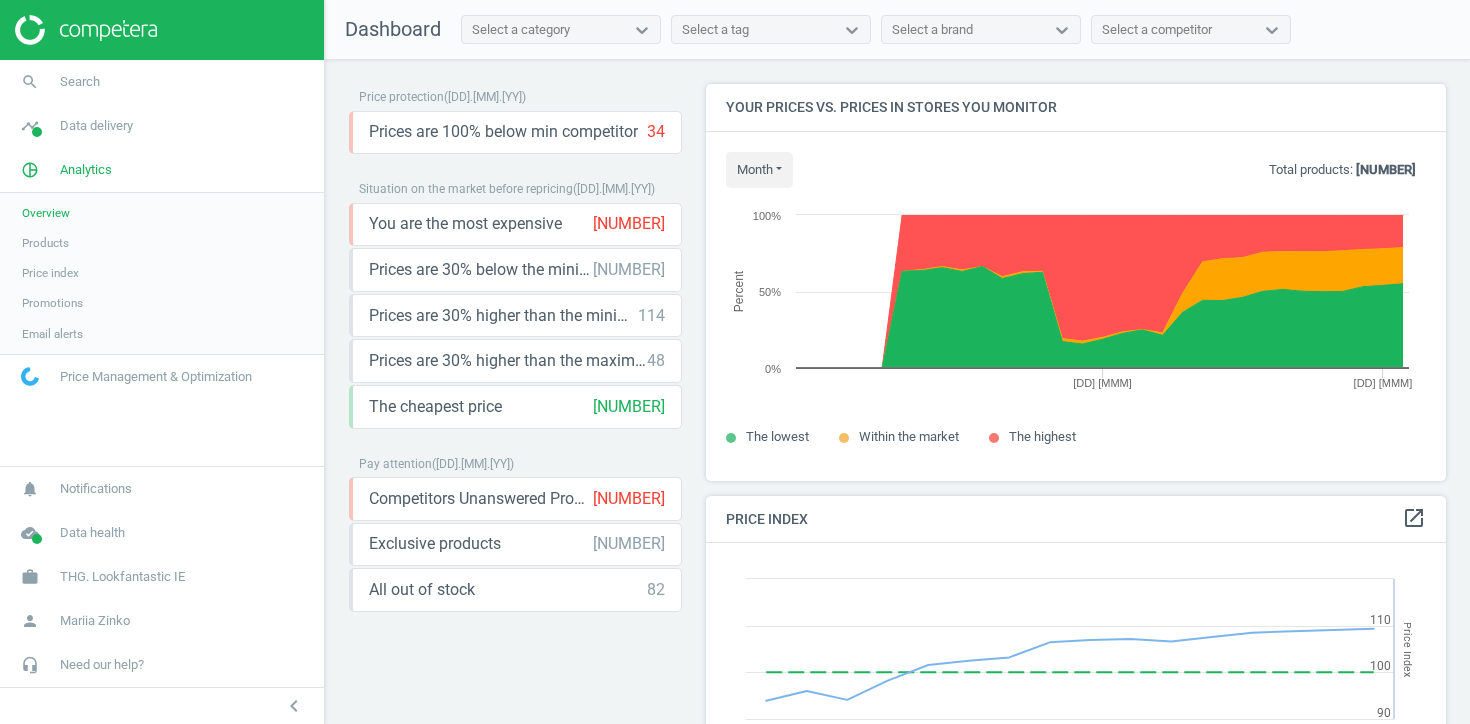 click on "Products" at bounding box center [45, 243] 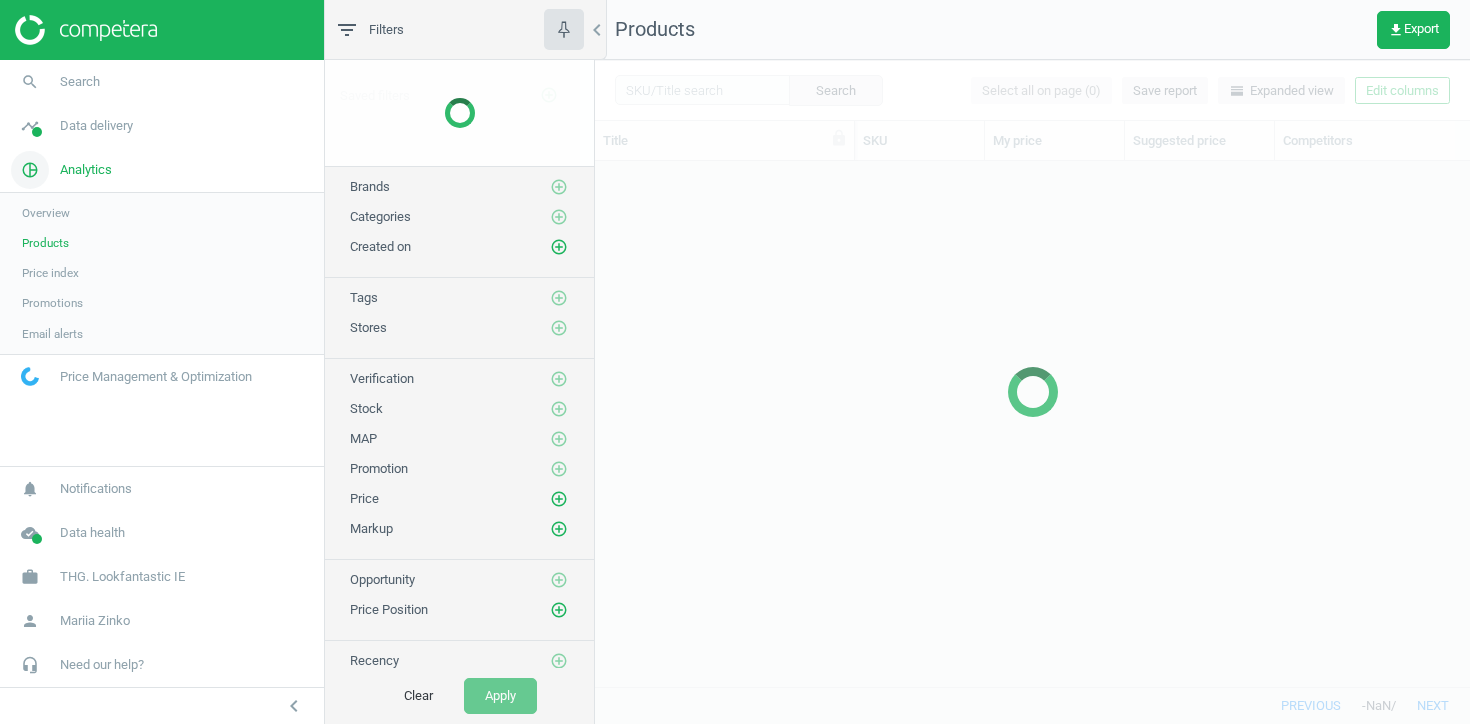 scroll, scrollTop: 1, scrollLeft: 1, axis: both 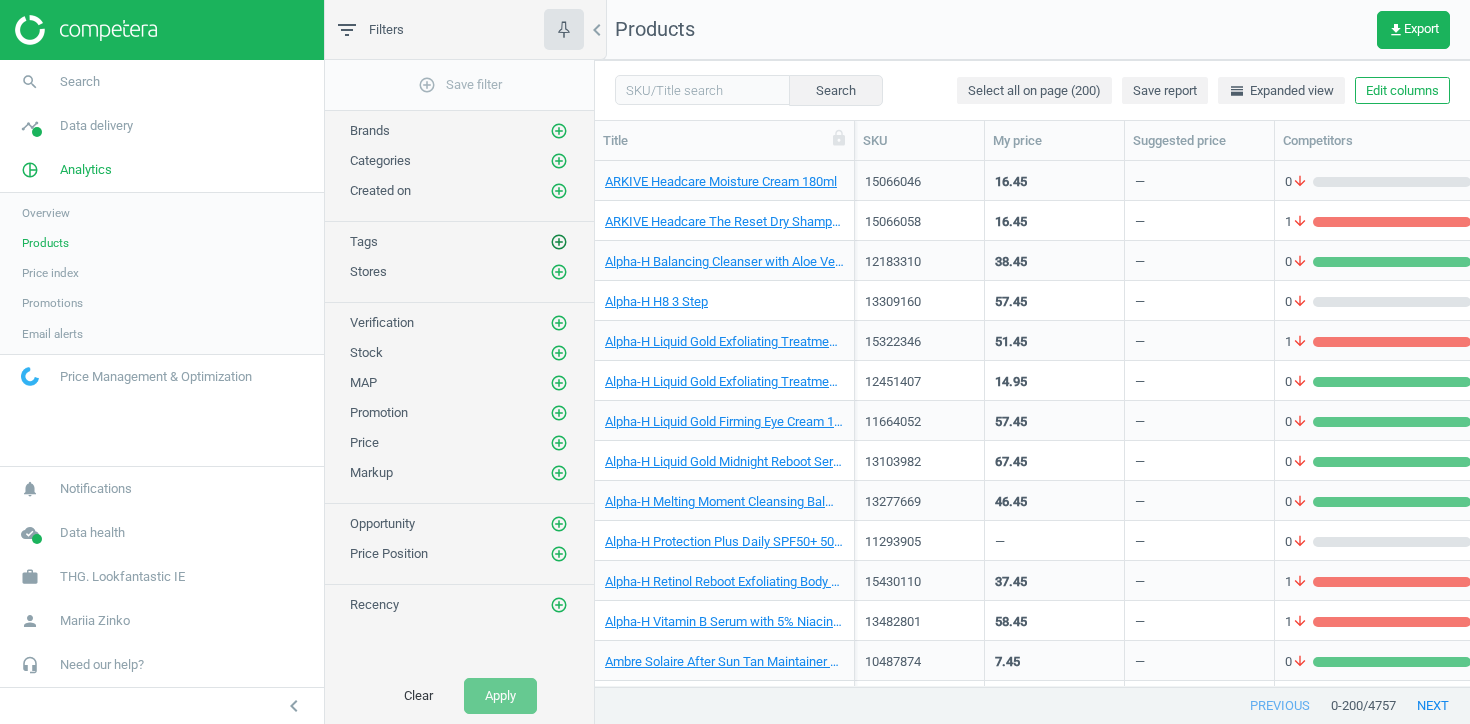 click on "add_circle_outline" at bounding box center [559, 242] 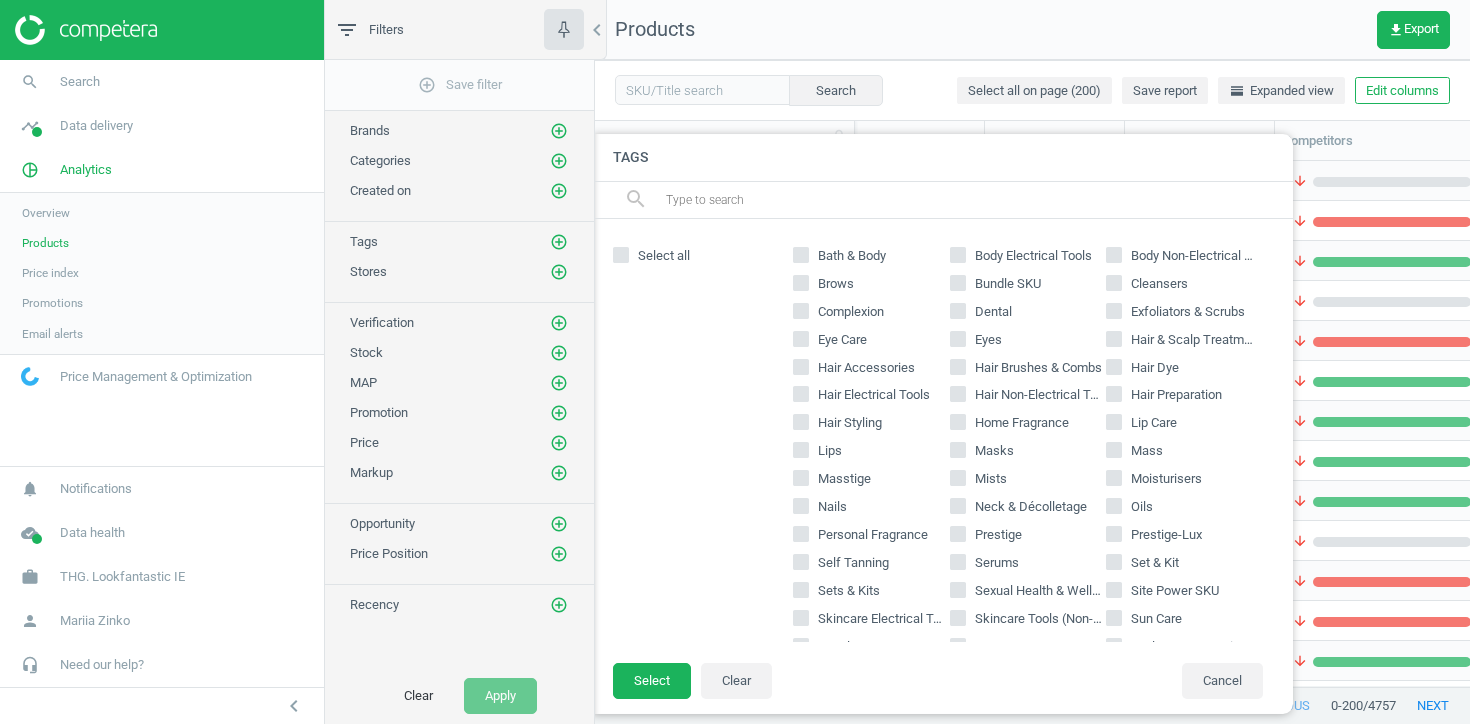 type 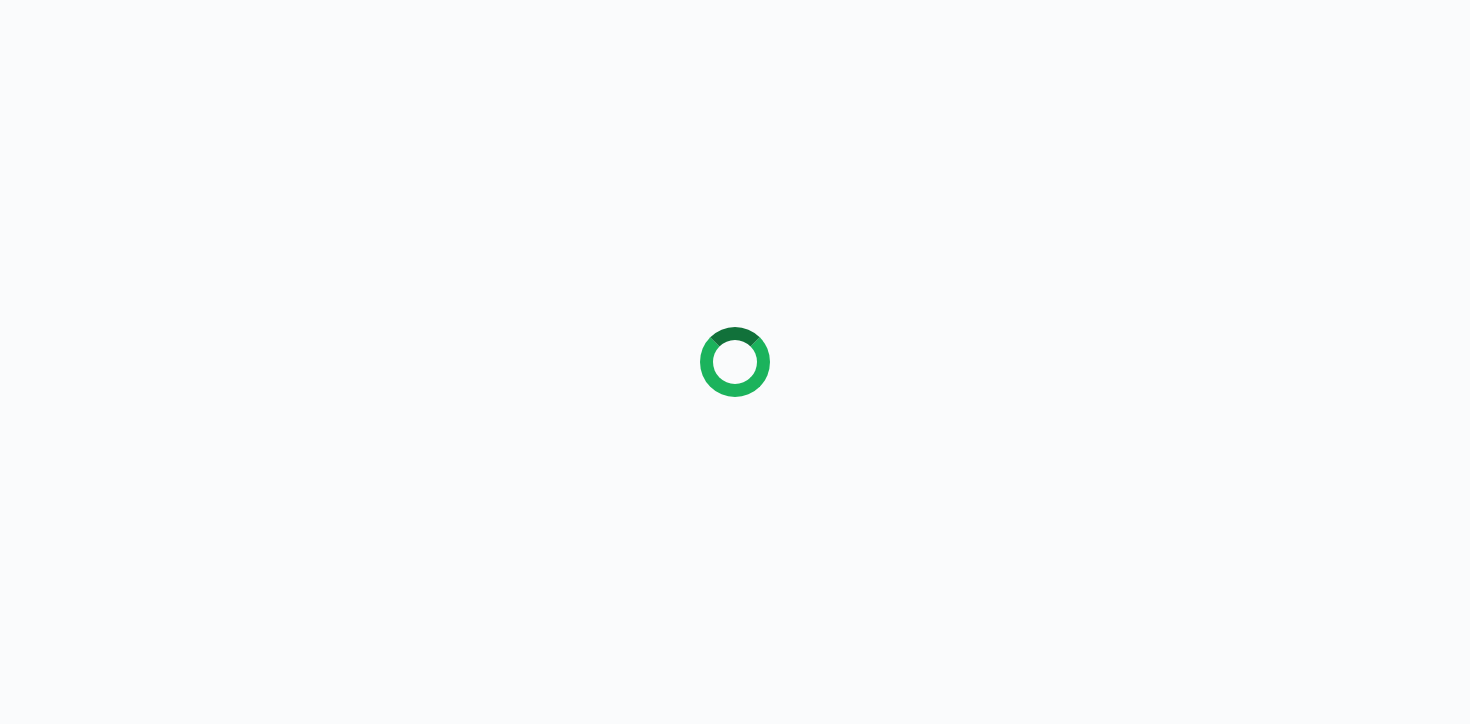 scroll, scrollTop: 0, scrollLeft: 0, axis: both 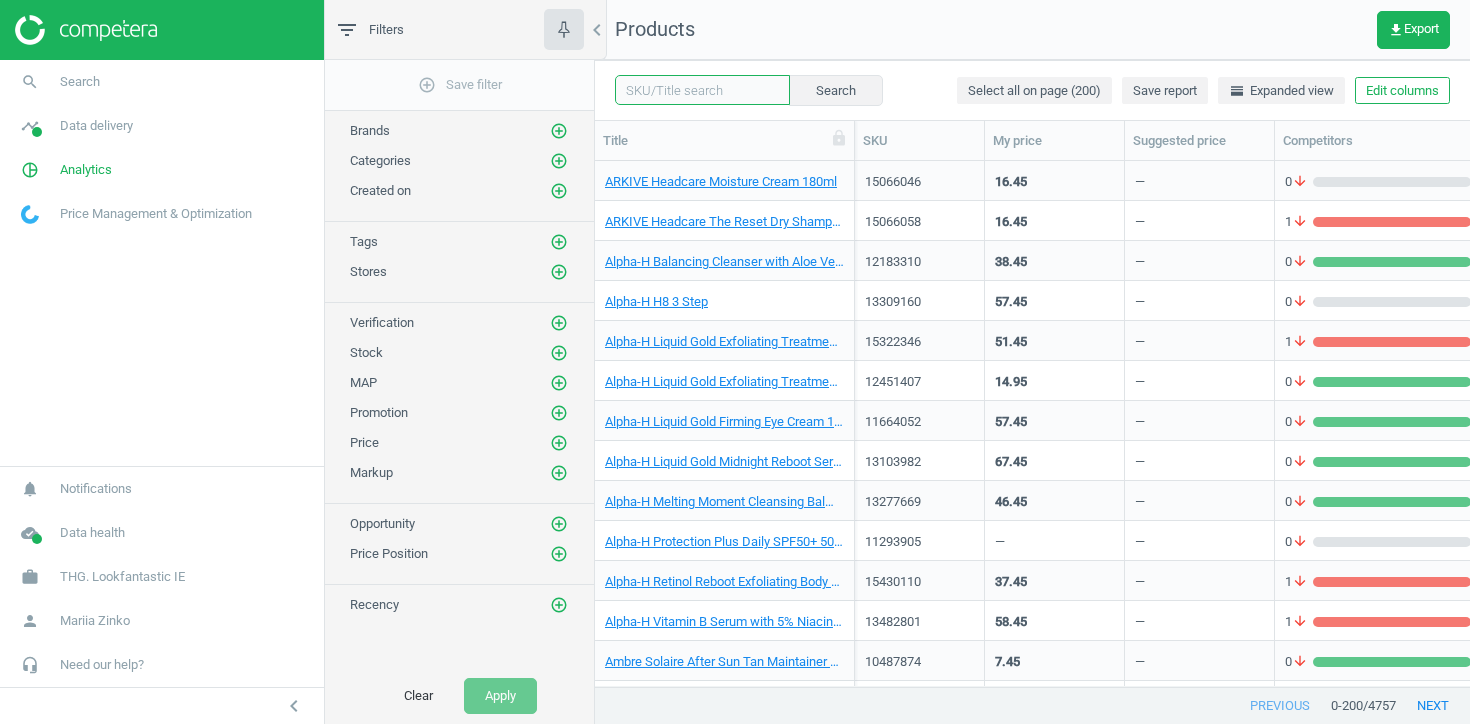 click at bounding box center (702, 90) 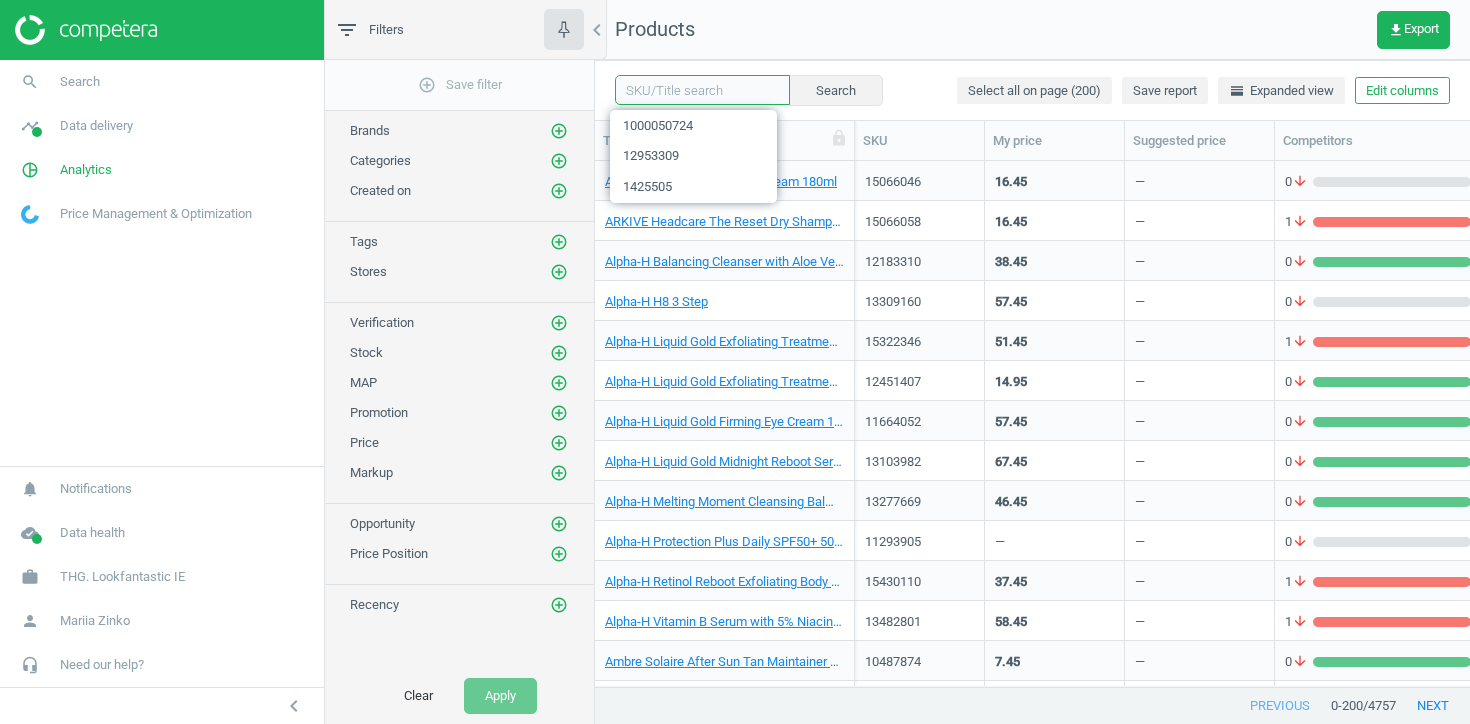 paste on "11286110" 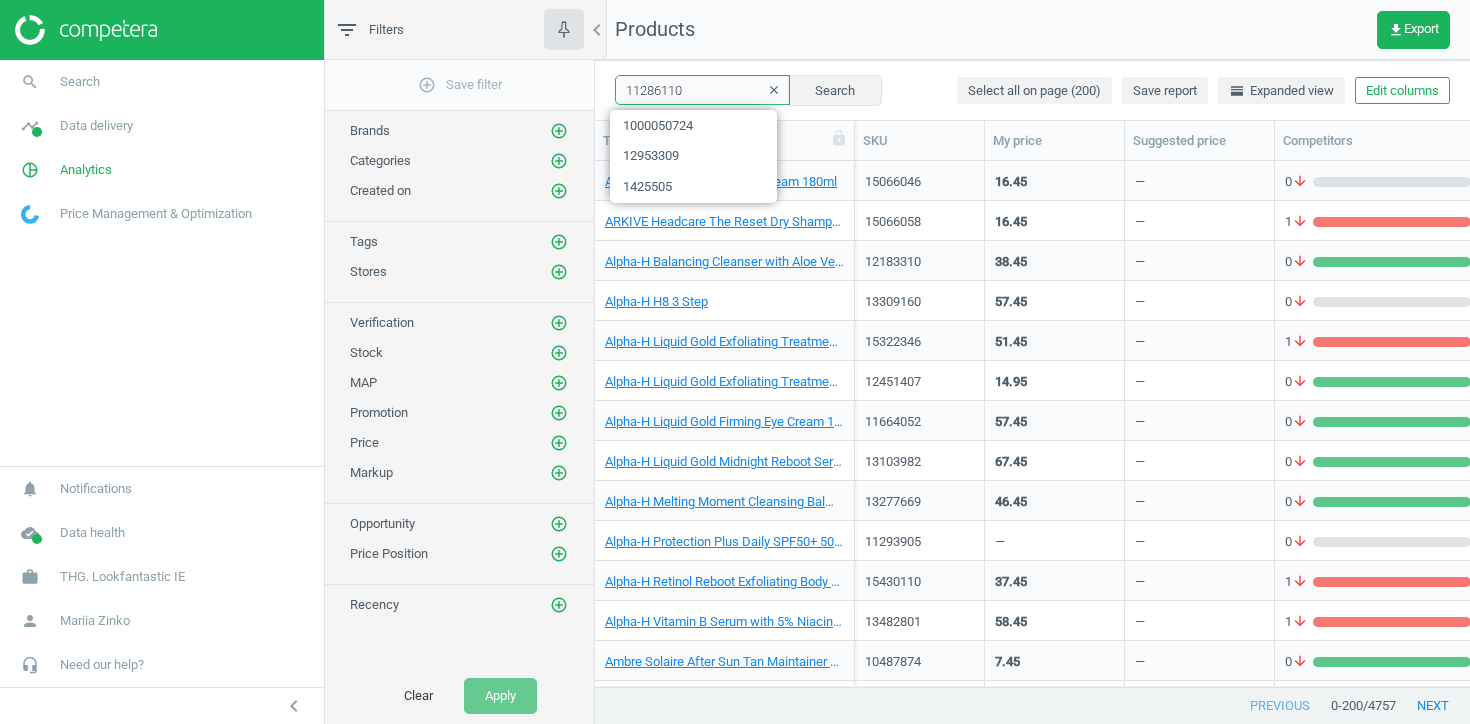type on "11286110" 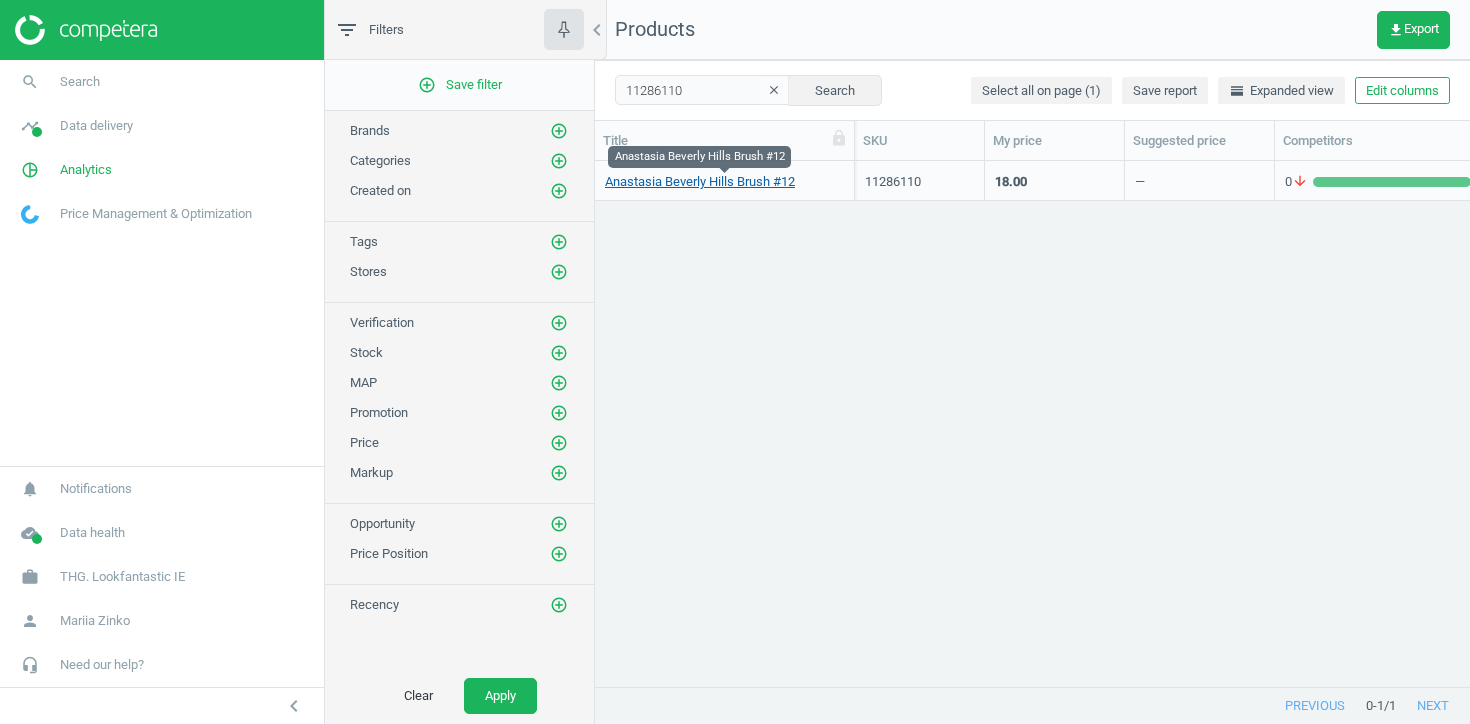 click on "Anastasia Beverly Hills Brush #12" at bounding box center [700, 182] 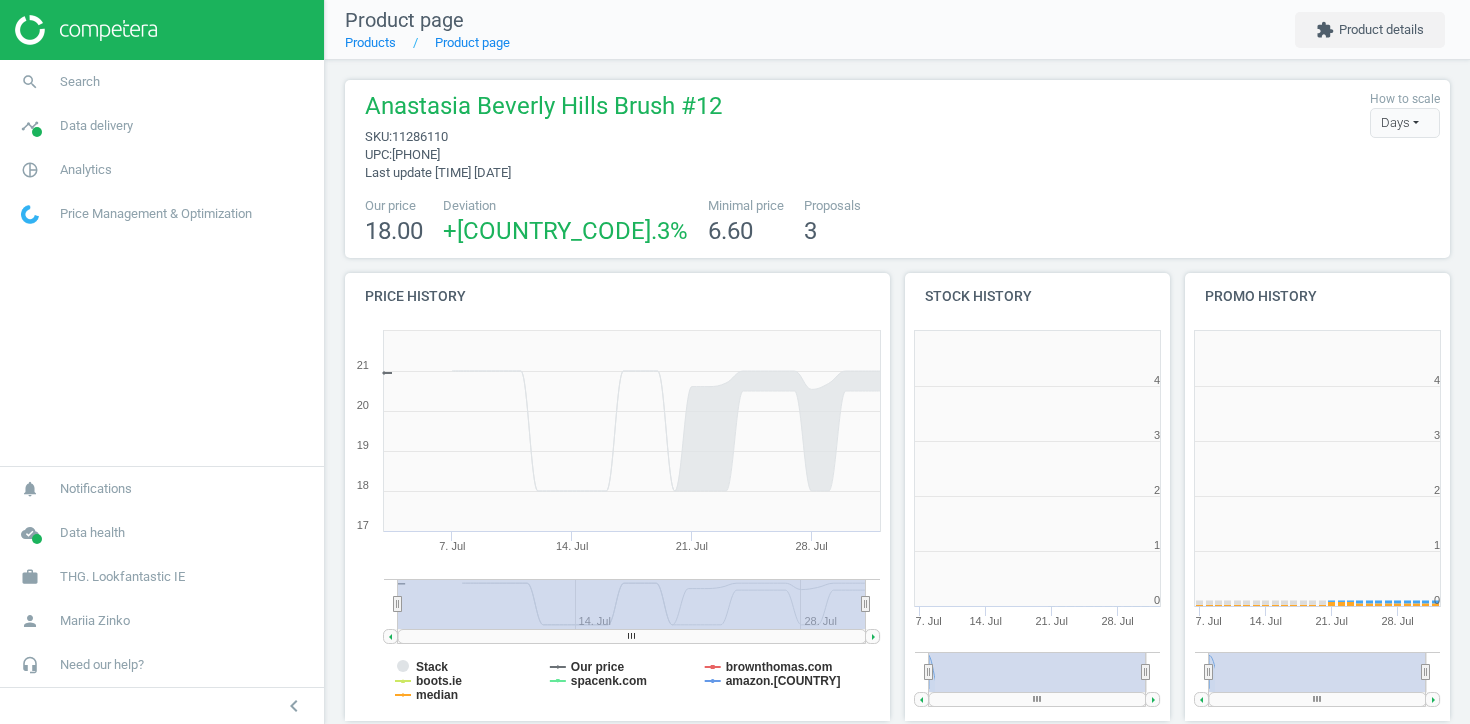 scroll, scrollTop: 10, scrollLeft: 10, axis: both 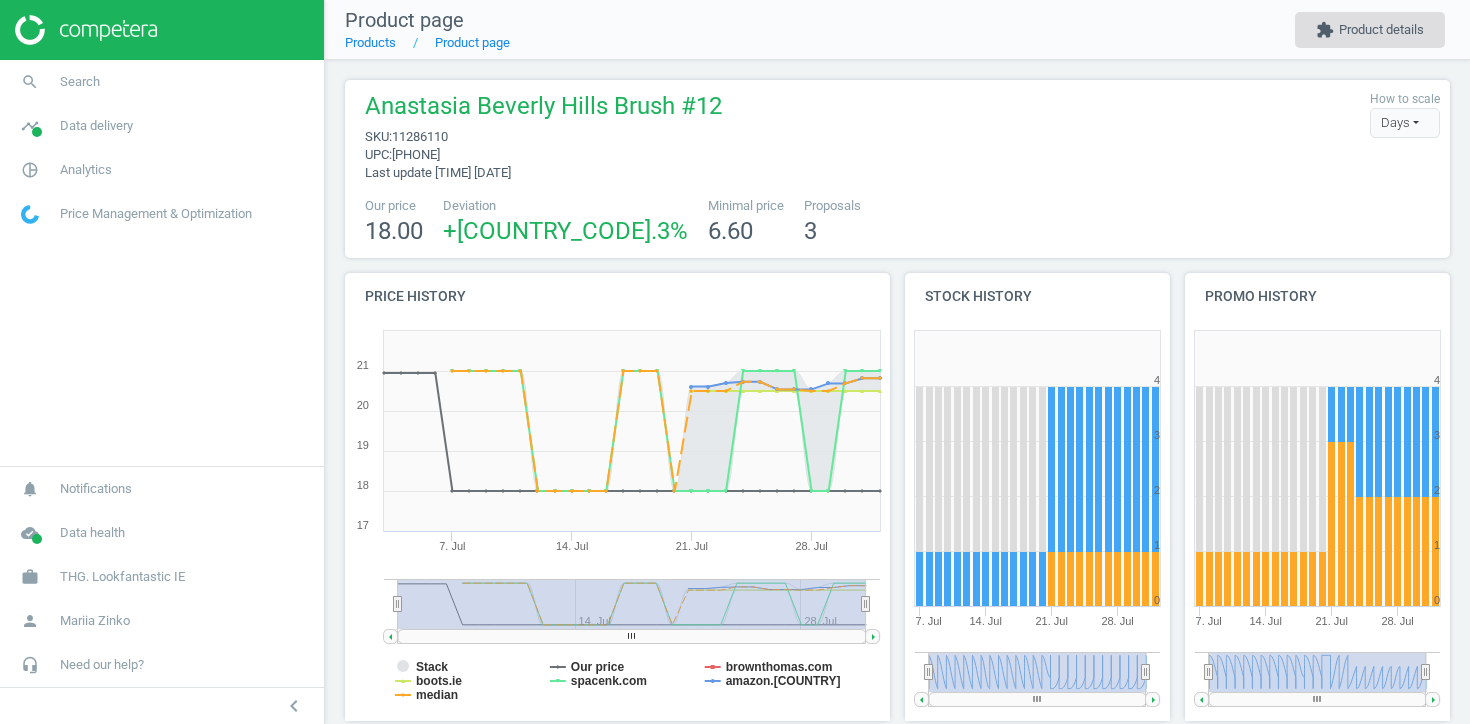 click on "extension Product details" at bounding box center [1370, 30] 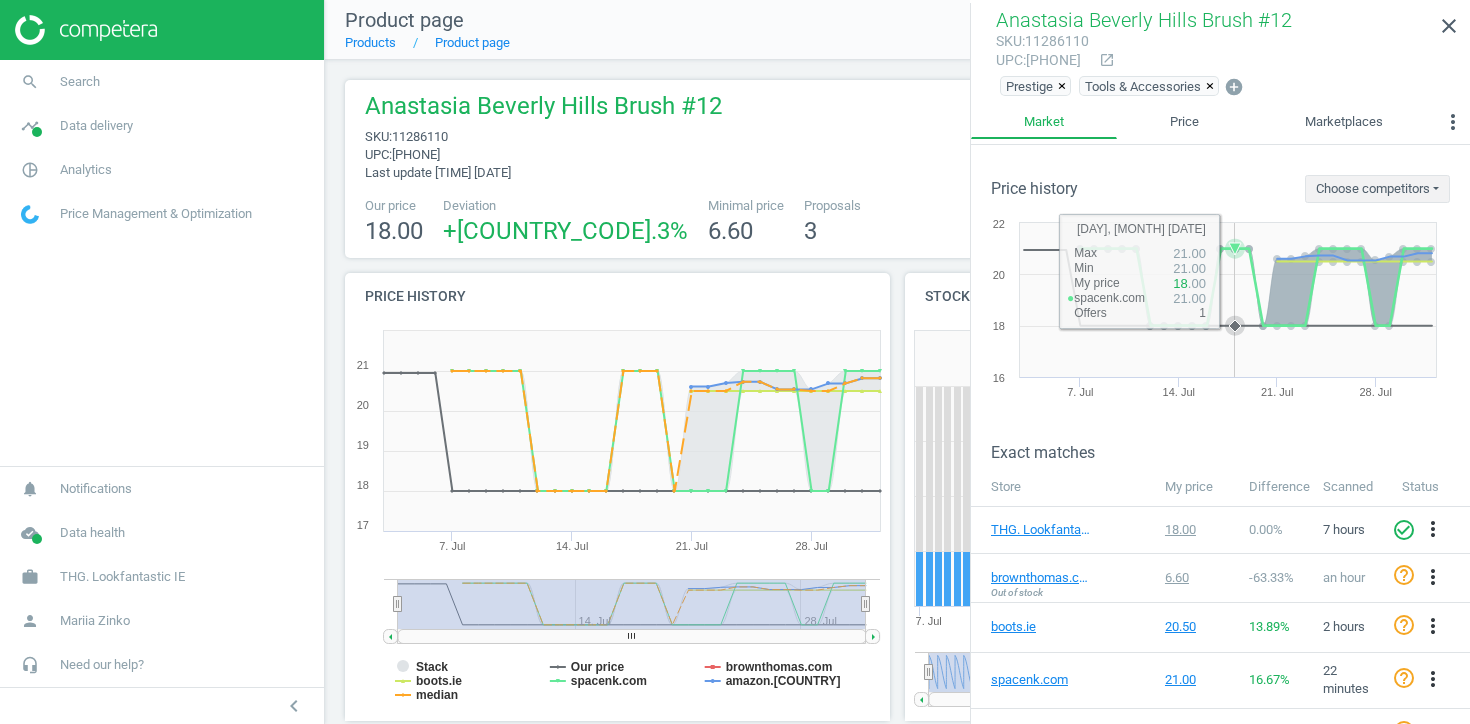 type 